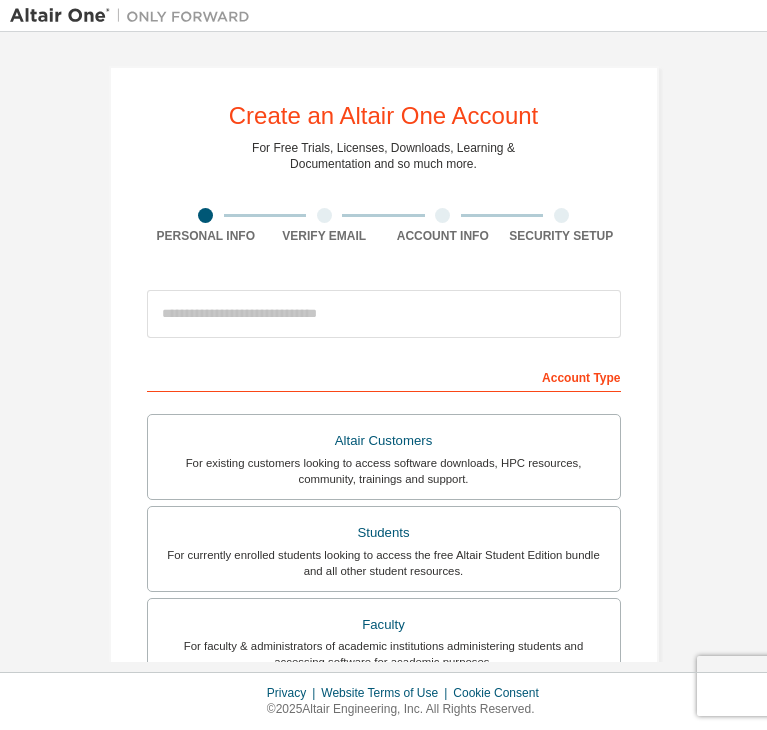 scroll, scrollTop: 0, scrollLeft: 0, axis: both 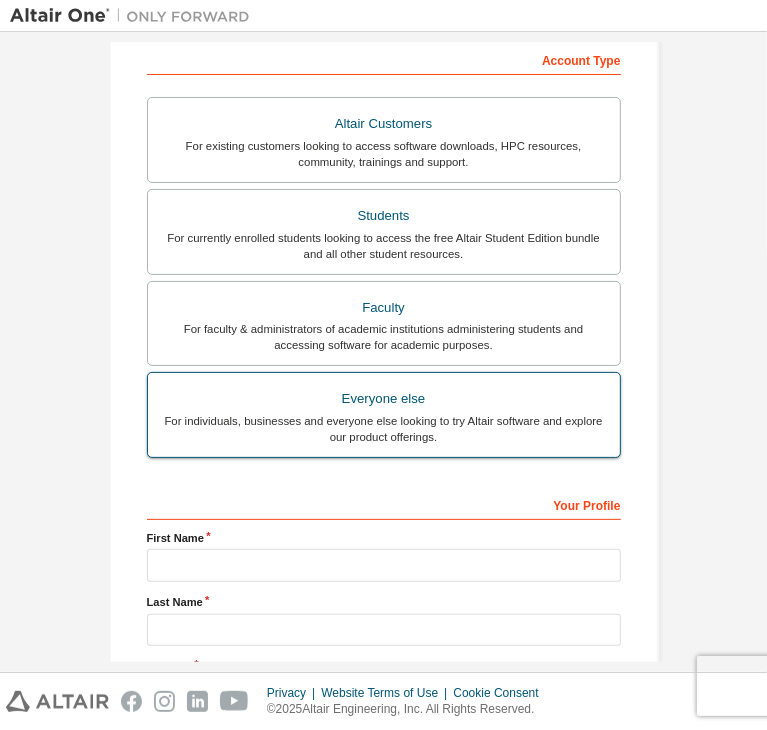 click on "Everyone else" at bounding box center (384, 399) 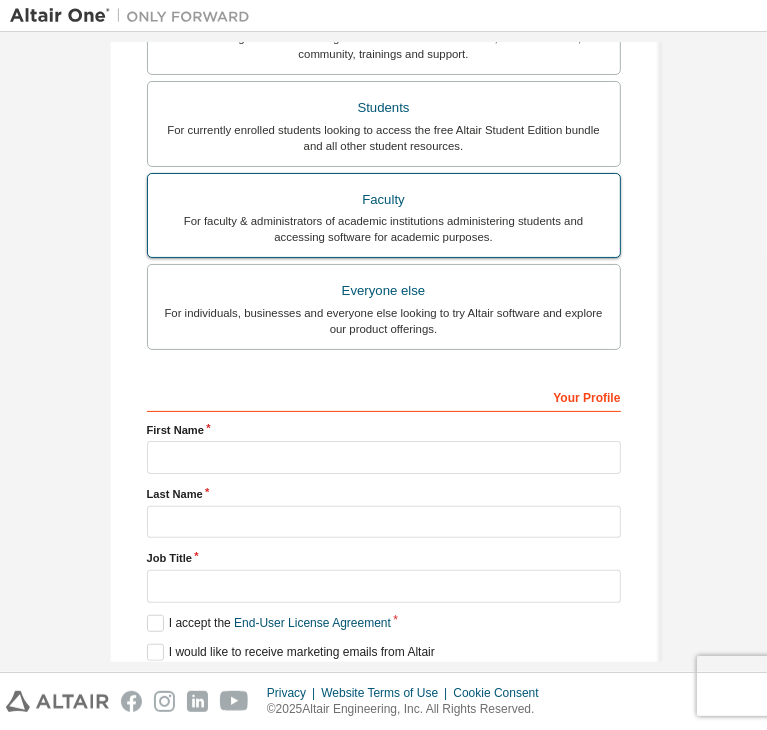 scroll, scrollTop: 0, scrollLeft: 0, axis: both 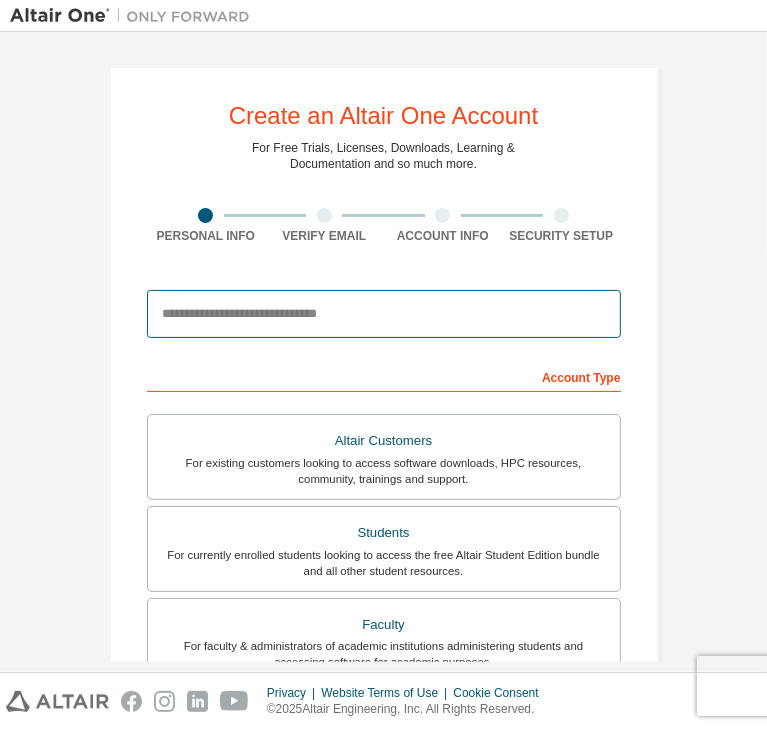 click at bounding box center [384, 314] 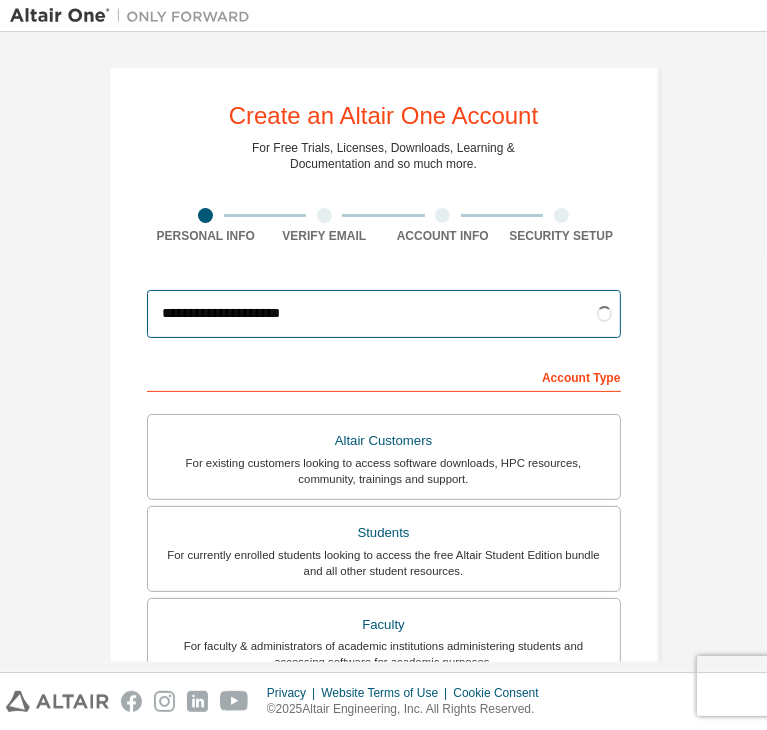 click on "**********" at bounding box center (384, 314) 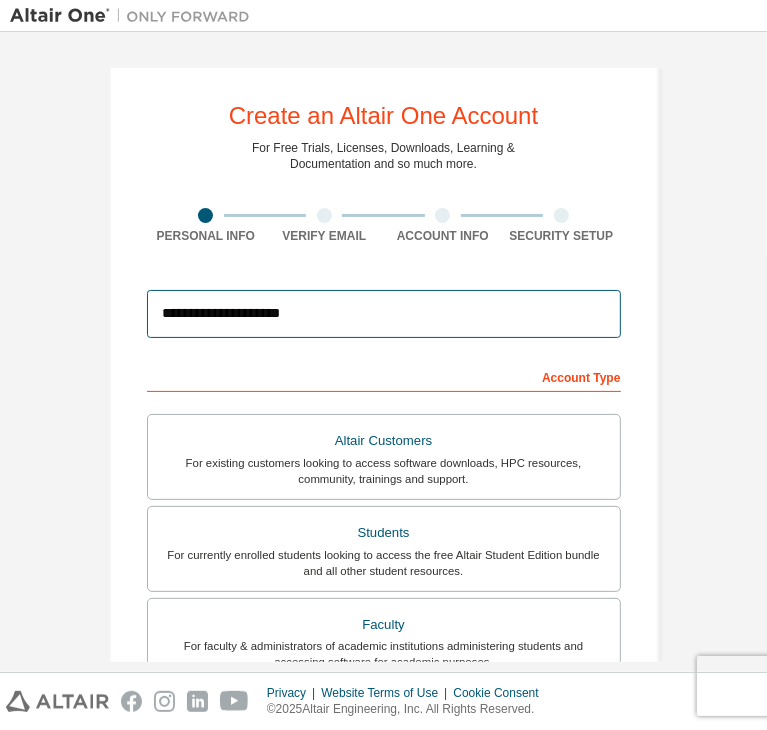 click on "**********" at bounding box center [384, 314] 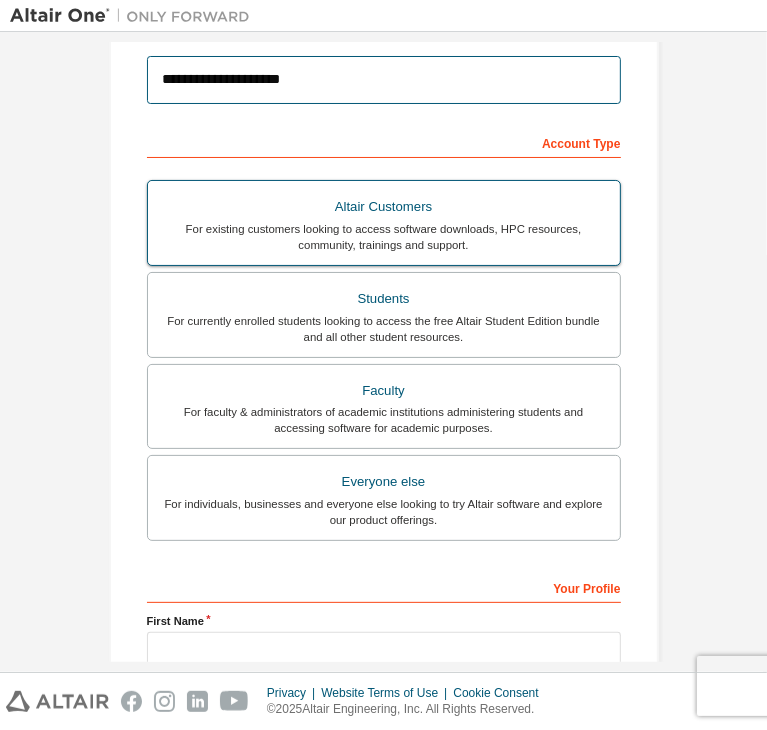scroll, scrollTop: 246, scrollLeft: 0, axis: vertical 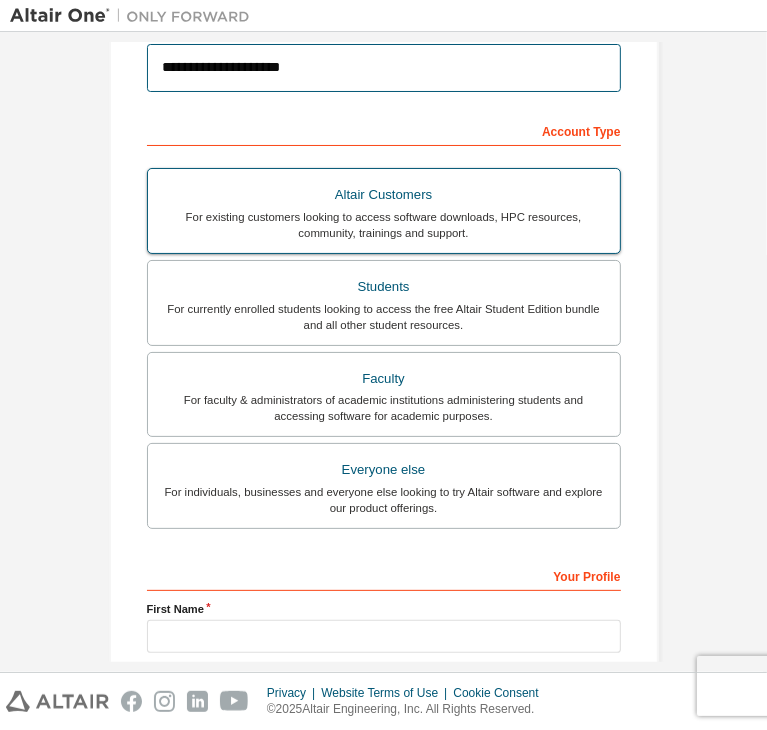 type on "**********" 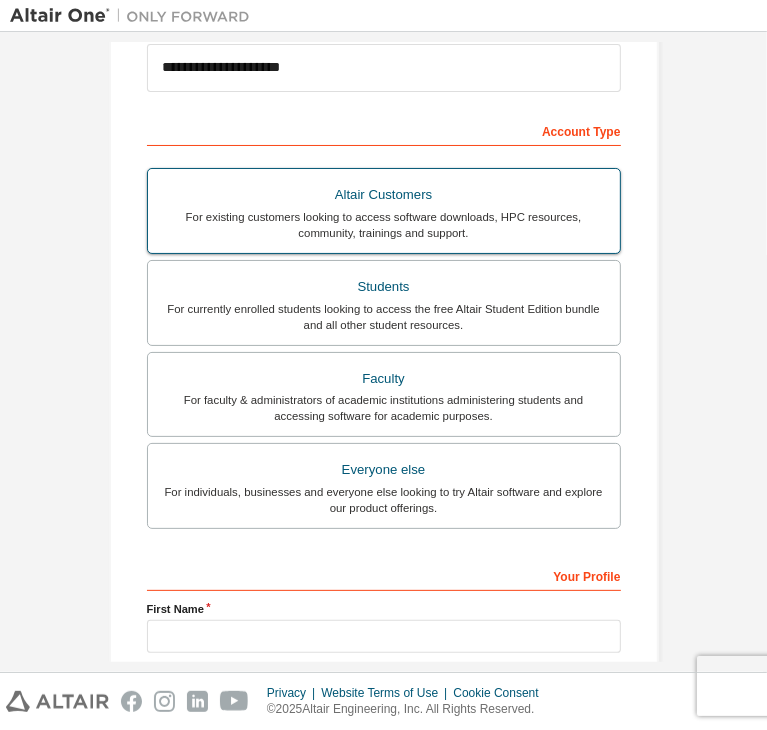 click on "Everyone else" at bounding box center (384, 470) 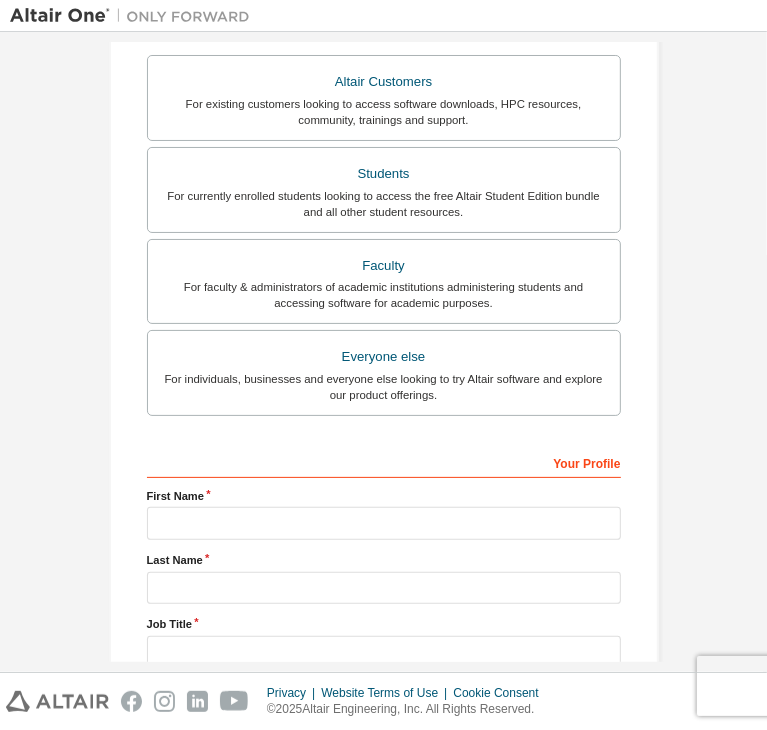 scroll, scrollTop: 351, scrollLeft: 0, axis: vertical 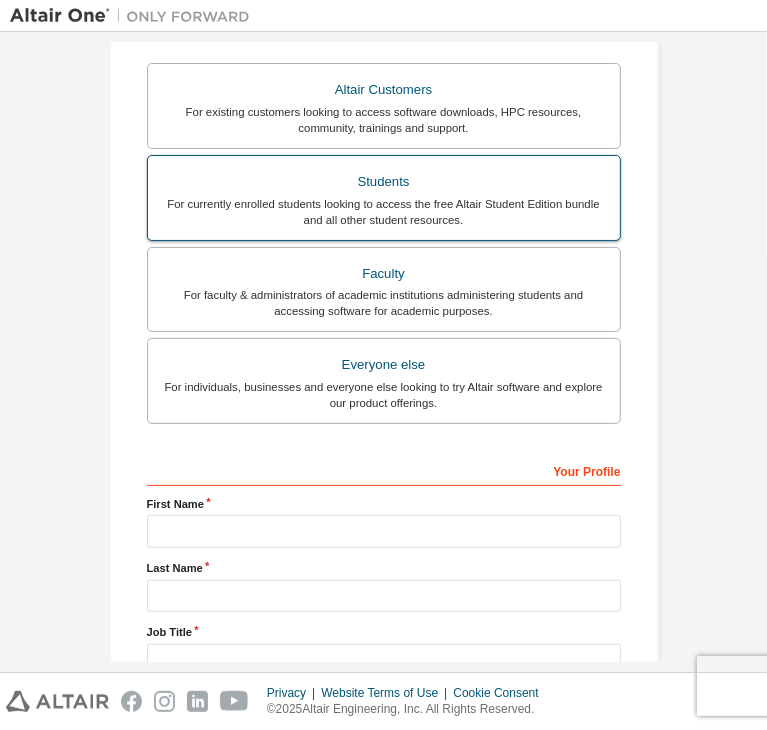 click on "Students" at bounding box center (384, 182) 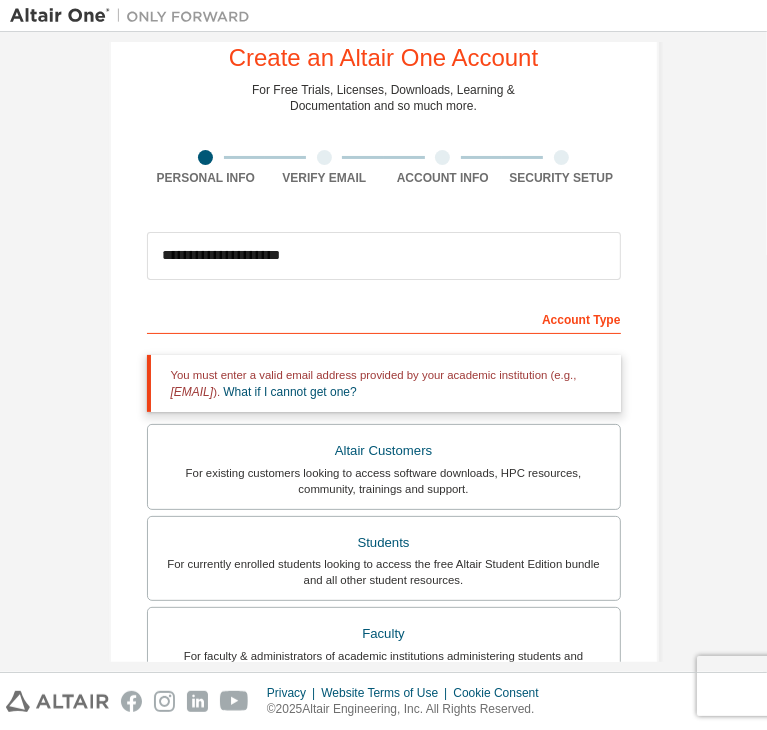 scroll, scrollTop: 0, scrollLeft: 0, axis: both 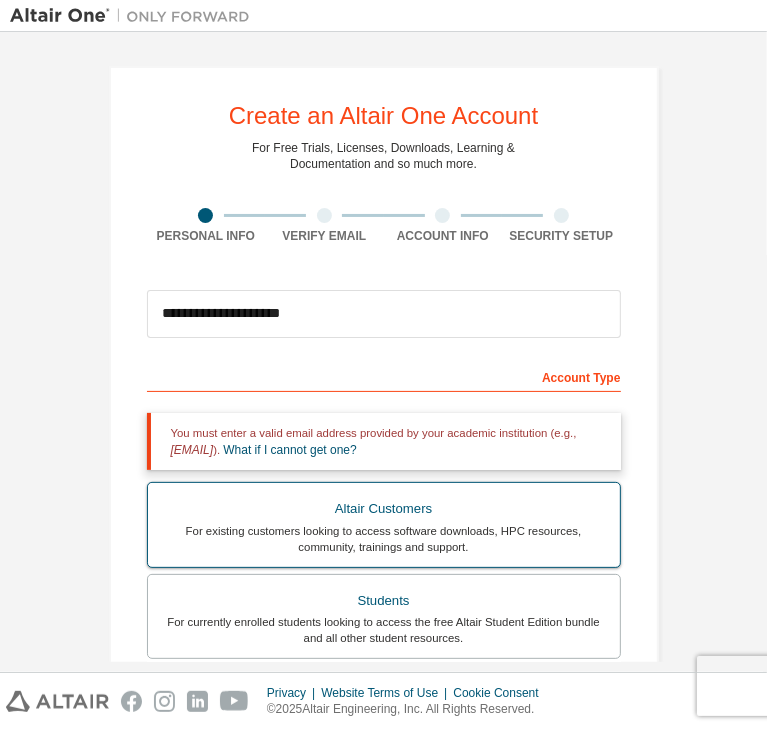 click on "For existing customers looking to access software downloads, HPC resources, community, trainings and support." at bounding box center [384, 539] 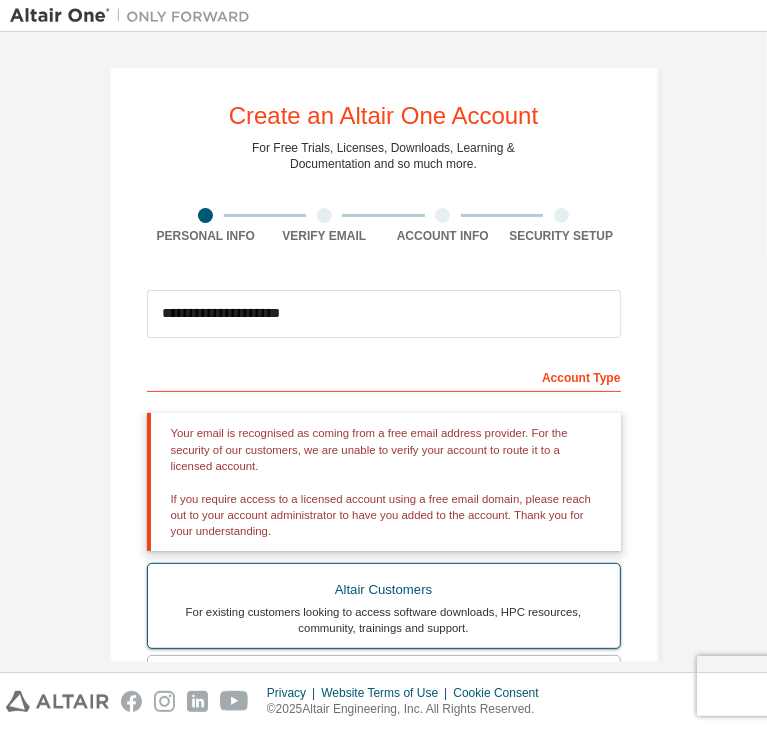 click on "For existing customers looking to access software downloads, HPC resources, community, trainings and support." at bounding box center [384, 620] 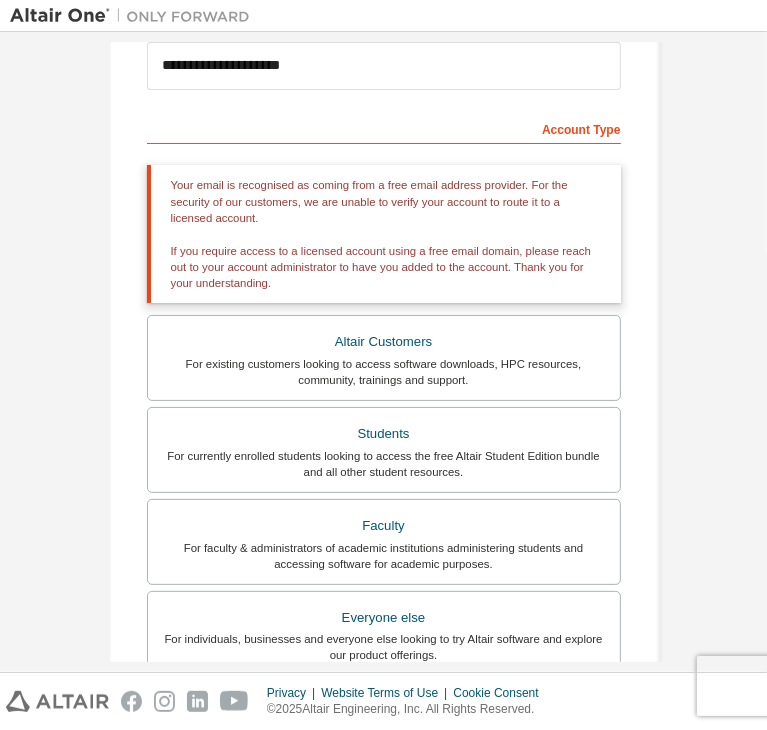 scroll, scrollTop: 258, scrollLeft: 0, axis: vertical 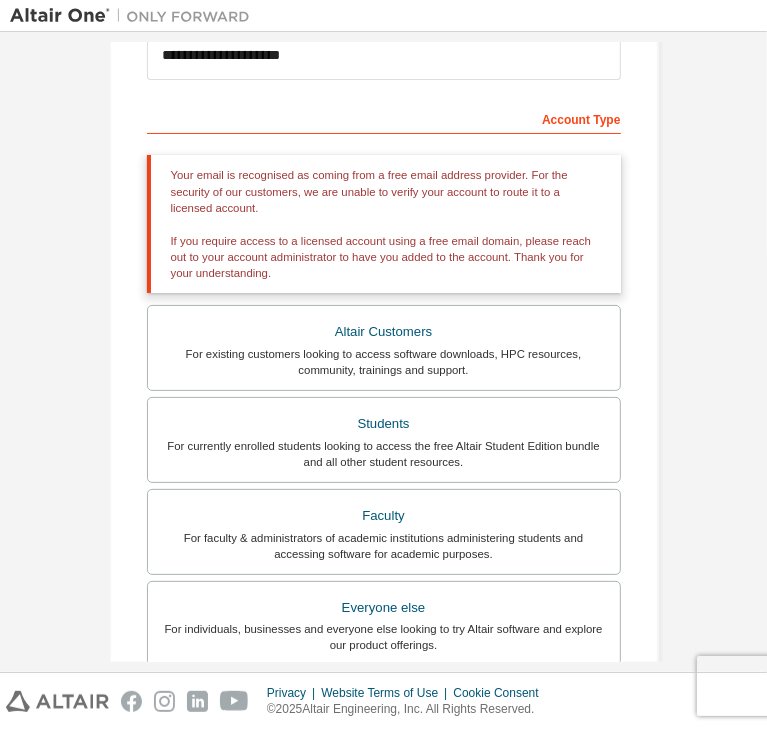 click on "Faculty" at bounding box center (384, 516) 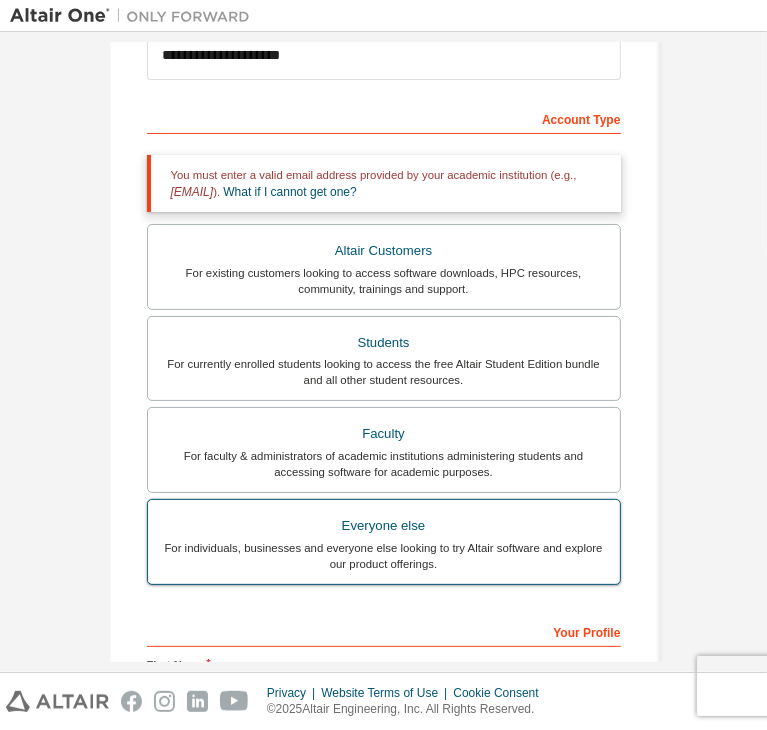 click on "Everyone else" at bounding box center [384, 526] 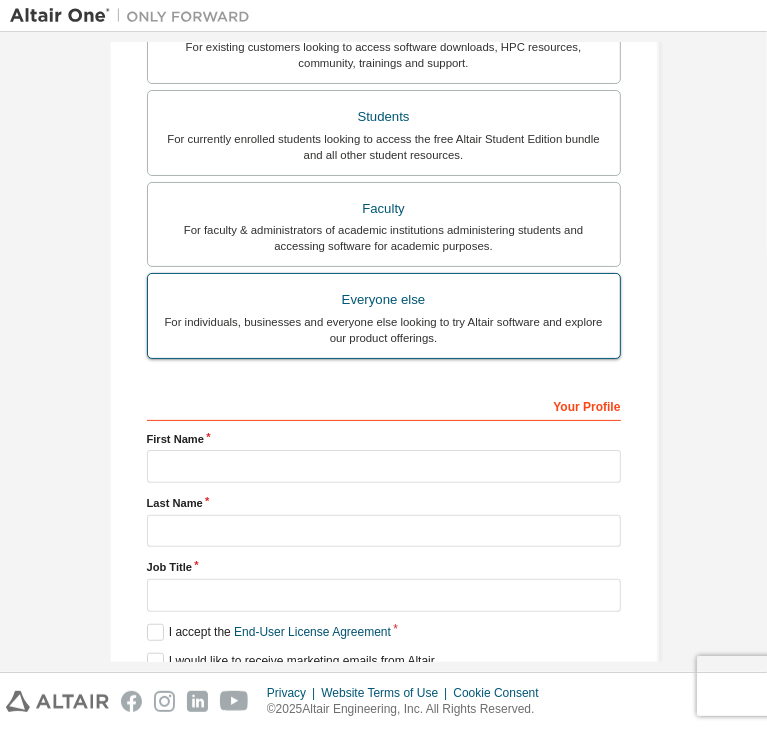 scroll, scrollTop: 418, scrollLeft: 0, axis: vertical 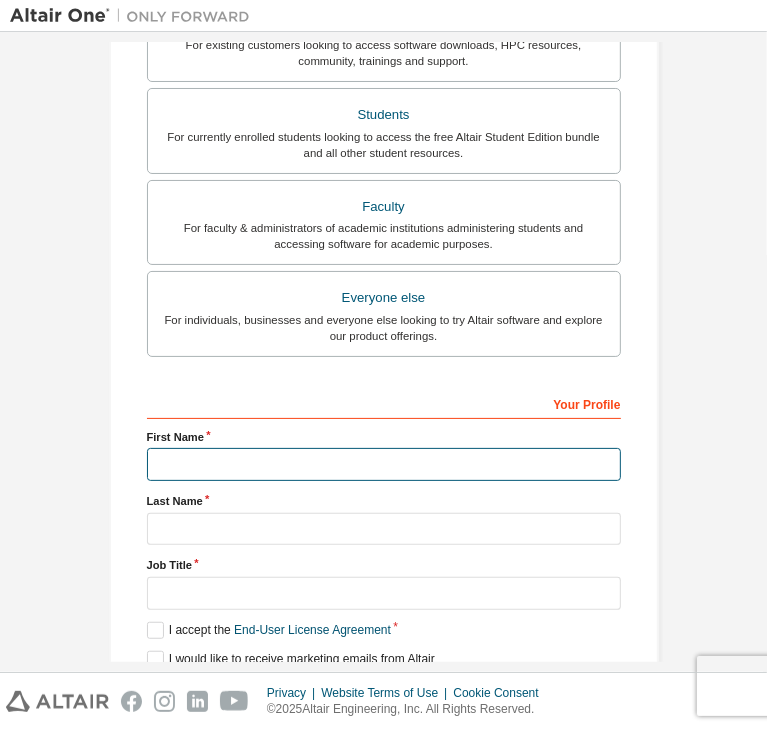 click at bounding box center [384, 464] 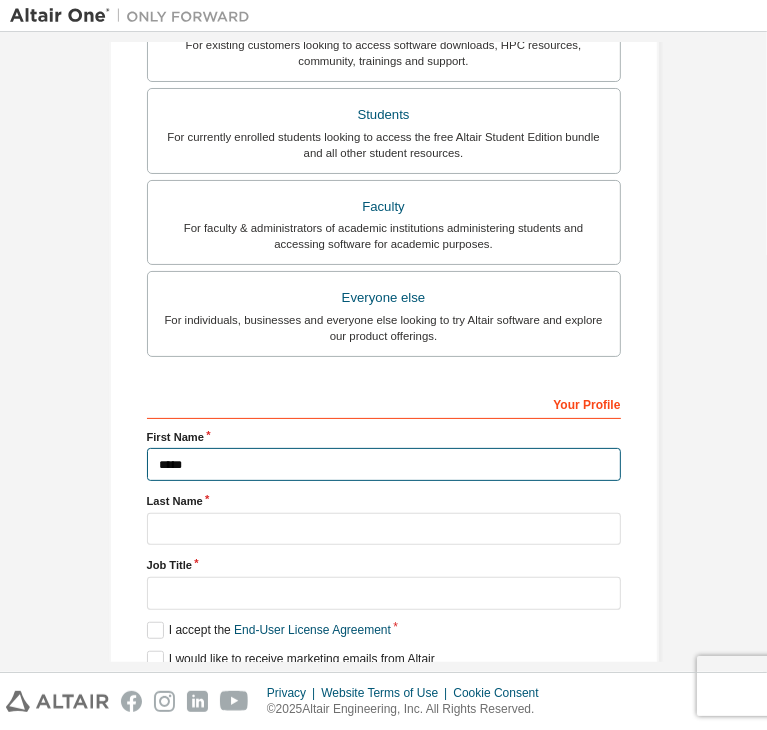 type on "*****" 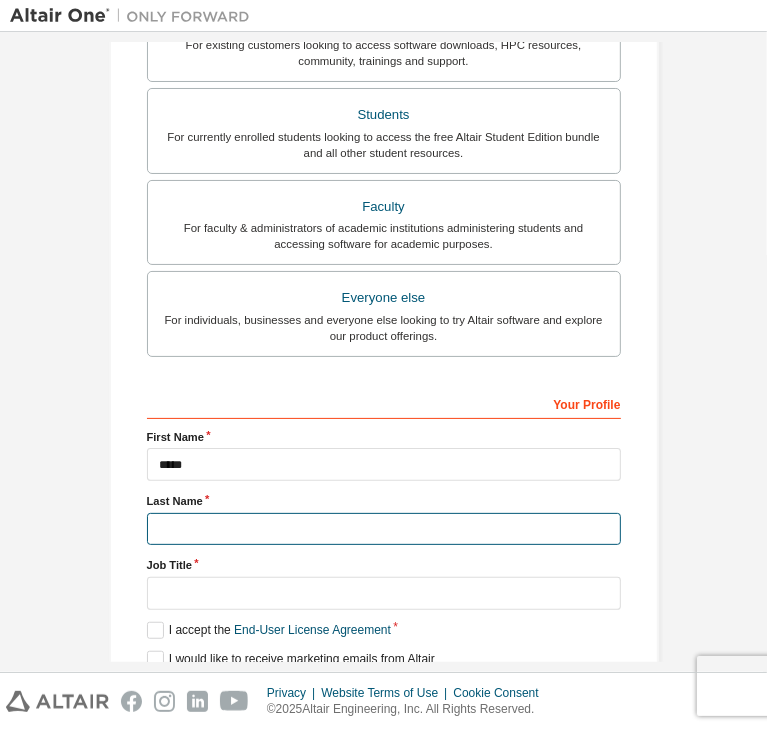 click at bounding box center (384, 529) 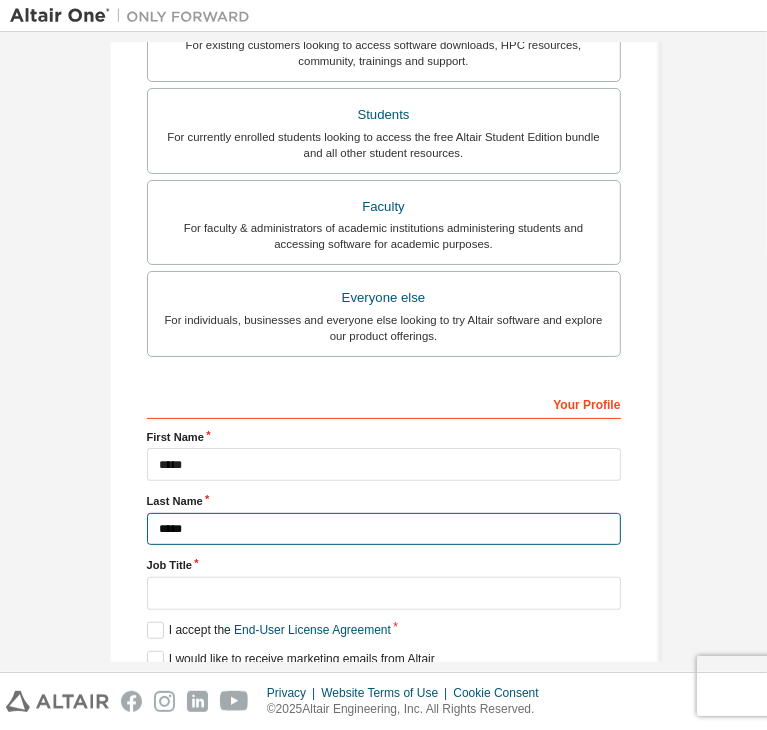 type on "*****" 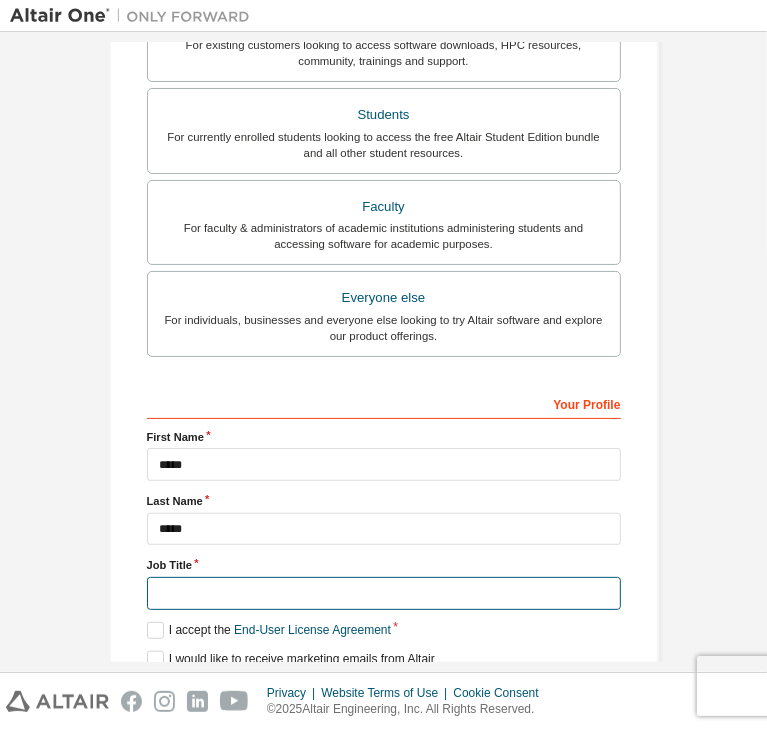 click at bounding box center (384, 593) 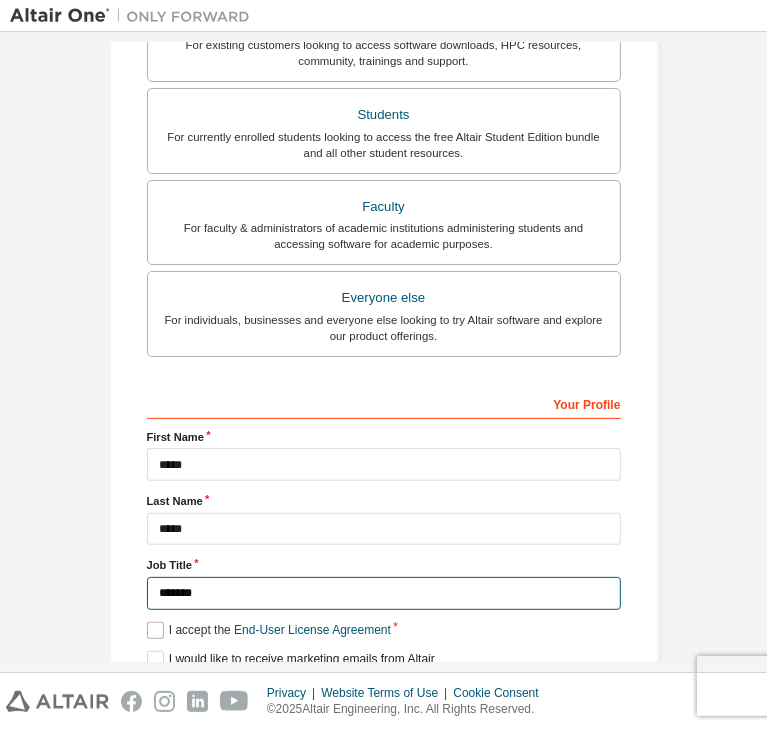 type on "*******" 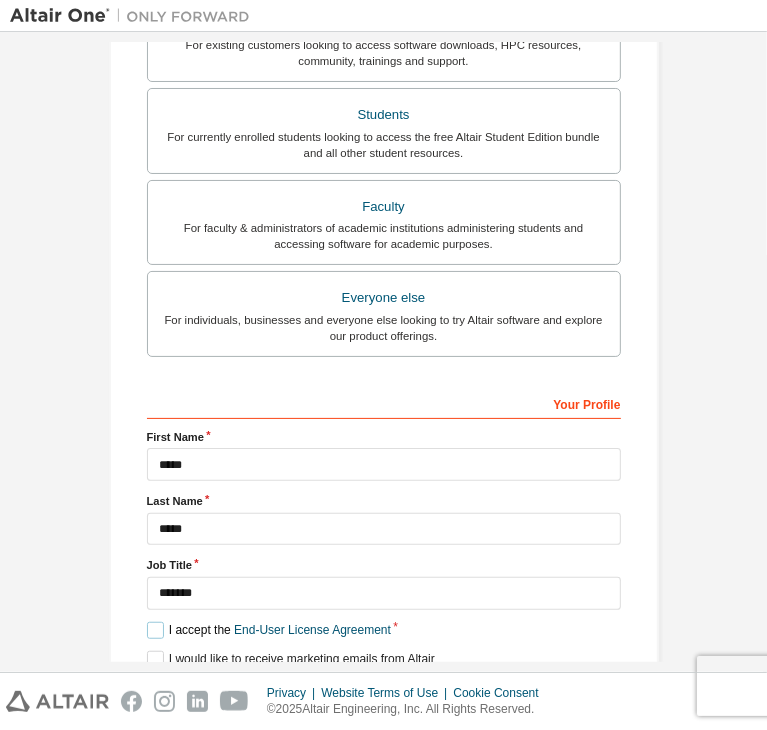 click on "I accept the    End-User License Agreement" at bounding box center (269, 630) 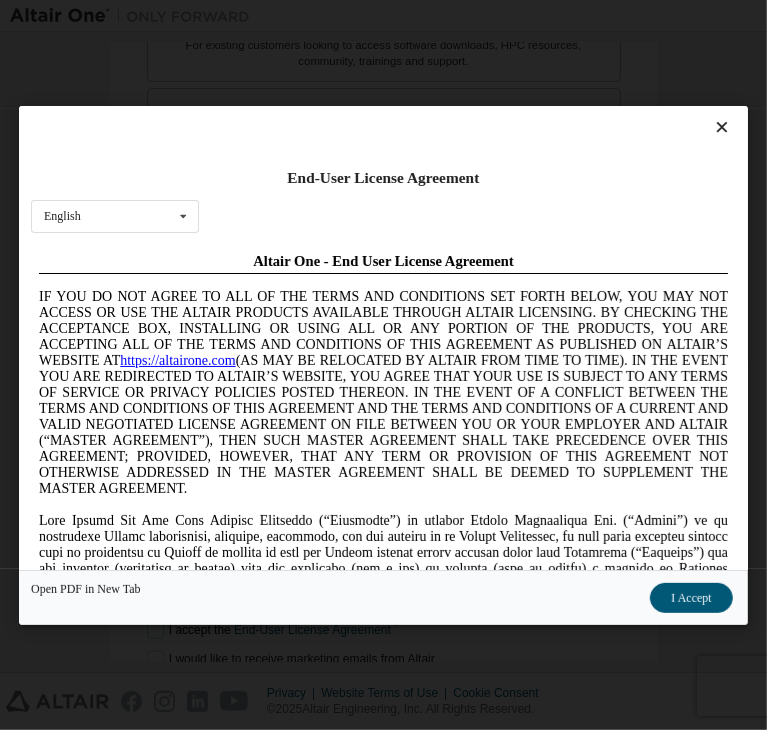 scroll, scrollTop: 0, scrollLeft: 0, axis: both 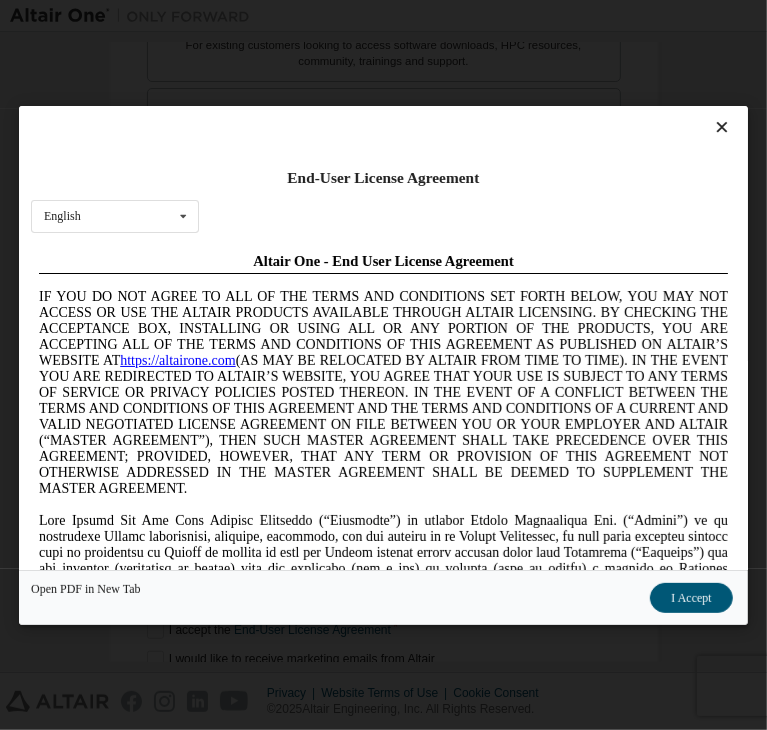 click at bounding box center [722, 127] 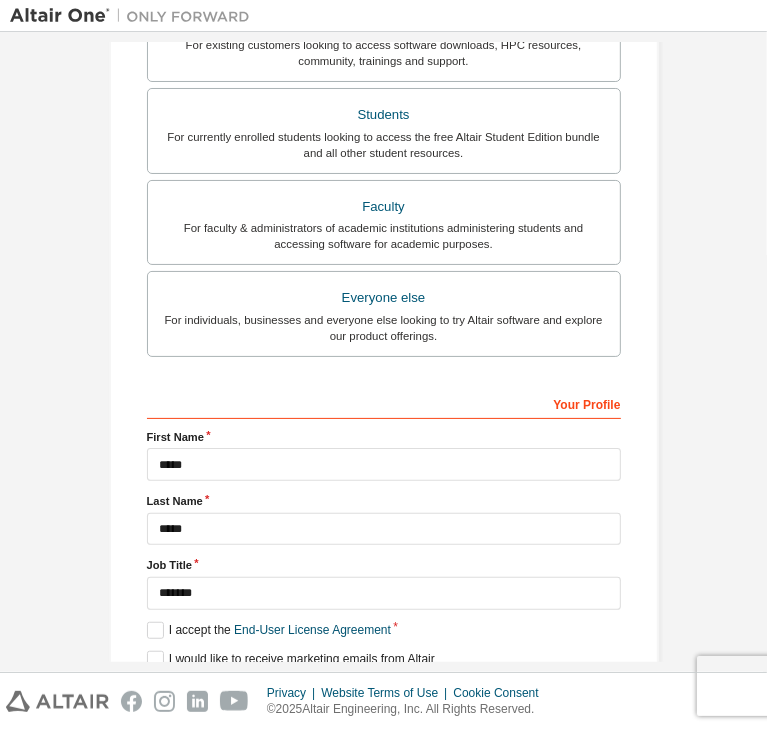 scroll, scrollTop: 435, scrollLeft: 0, axis: vertical 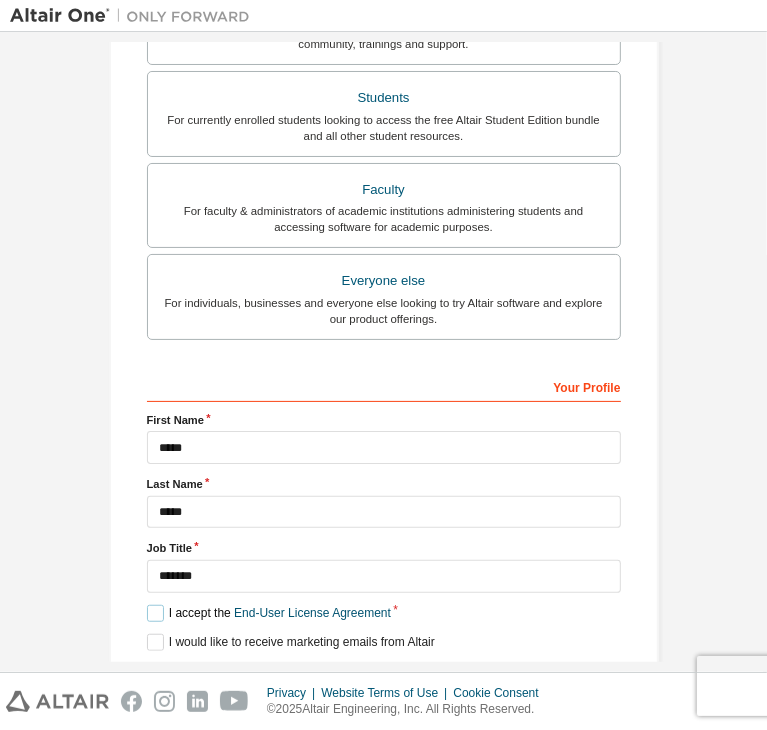 click on "I accept the    End-User License Agreement" at bounding box center [269, 613] 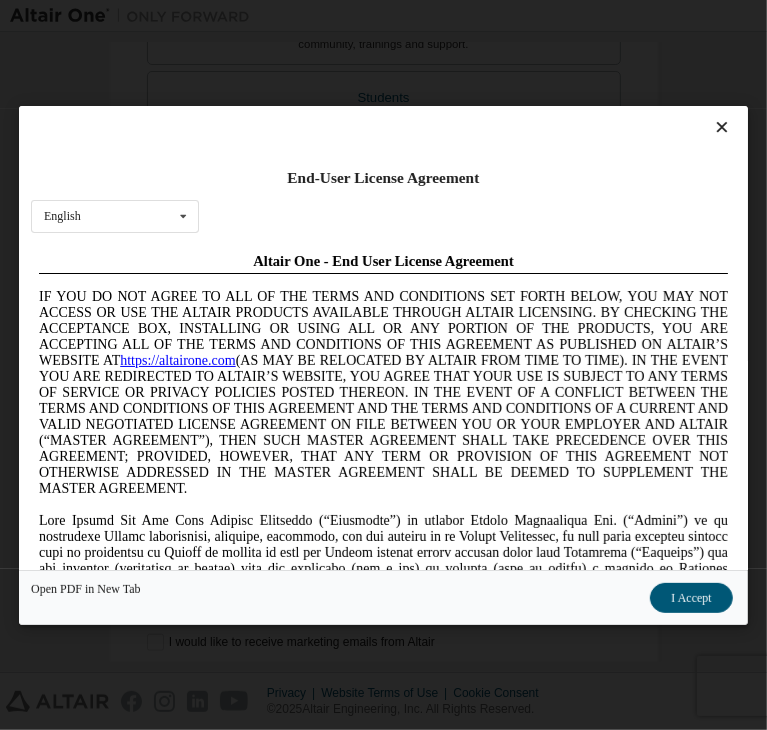 scroll, scrollTop: 0, scrollLeft: 0, axis: both 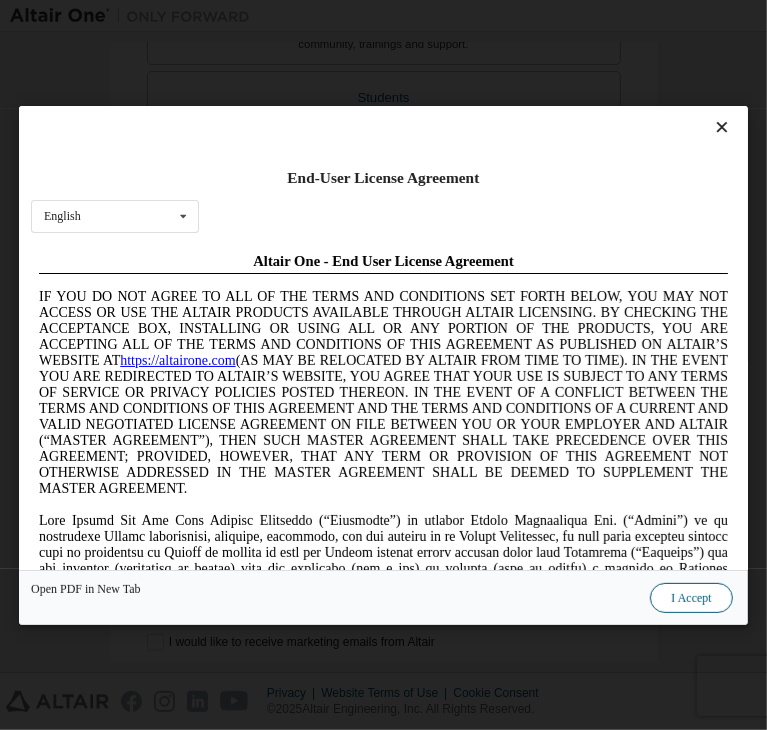 click on "I Accept" at bounding box center [692, 598] 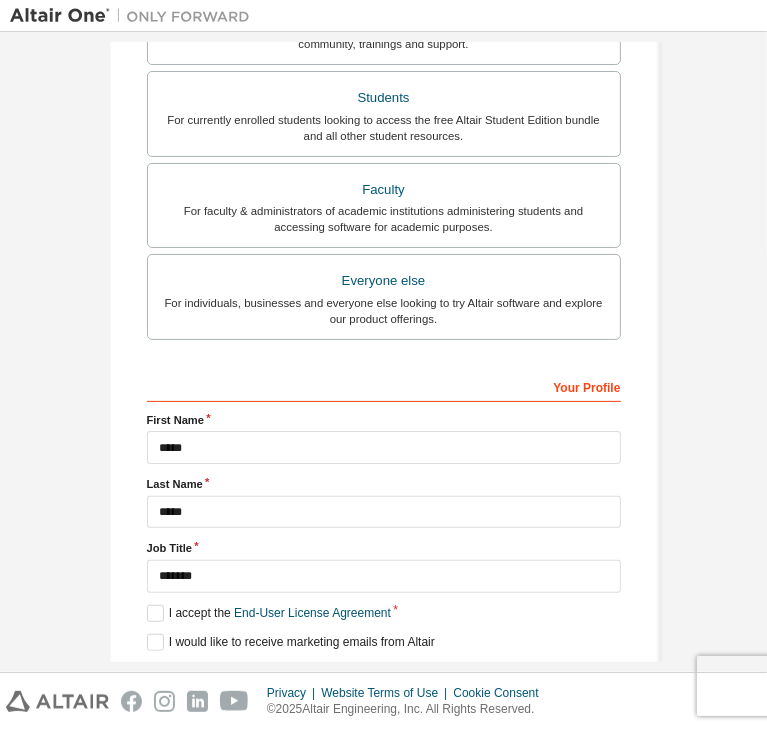click on "Next" at bounding box center [382, 678] 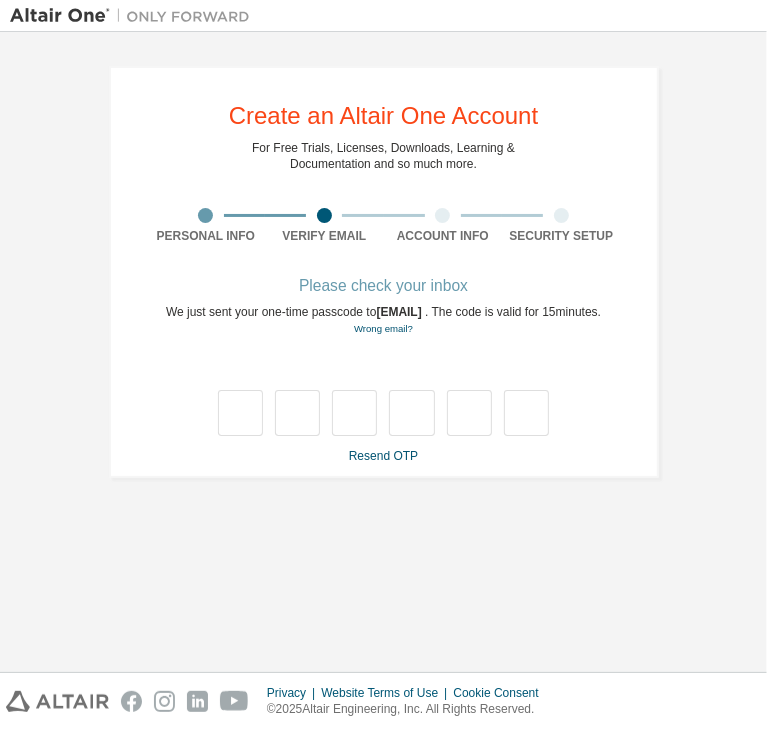 scroll, scrollTop: 0, scrollLeft: 0, axis: both 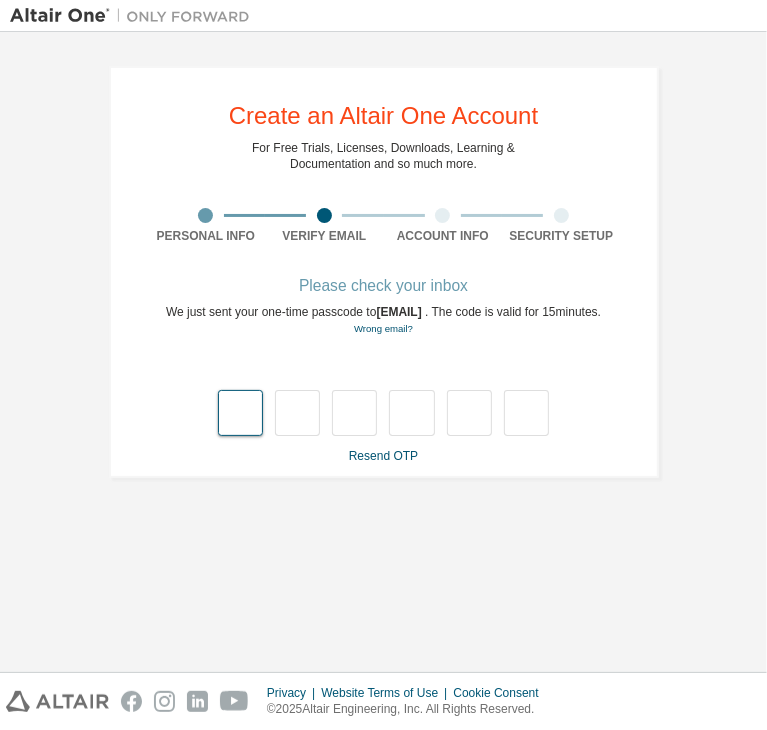 click at bounding box center (240, 413) 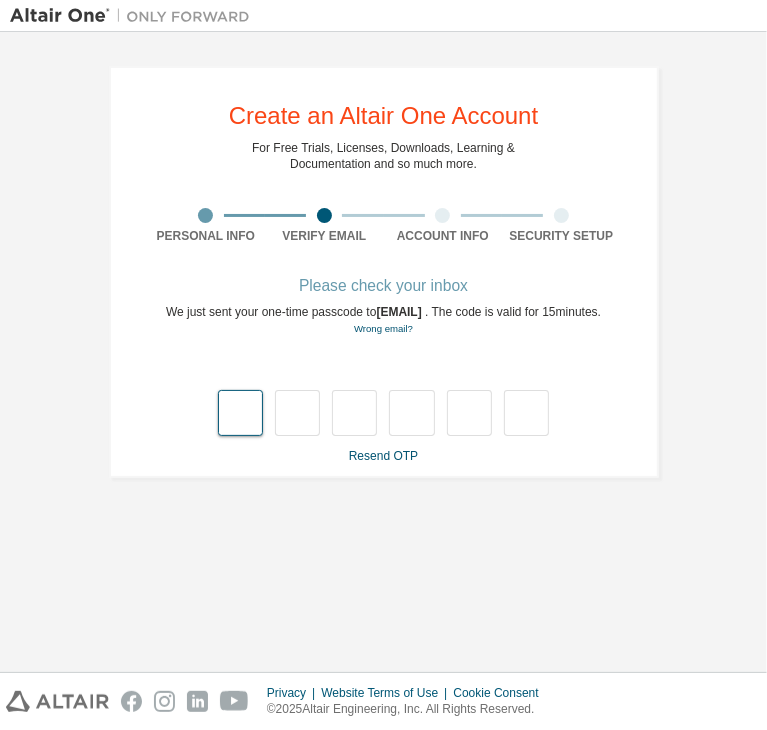 type on "*" 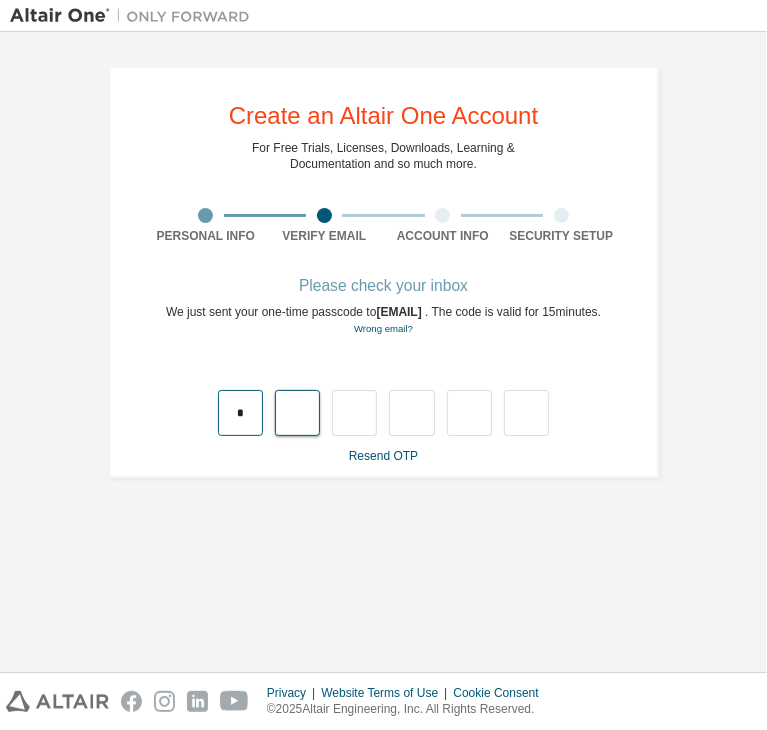 type on "*" 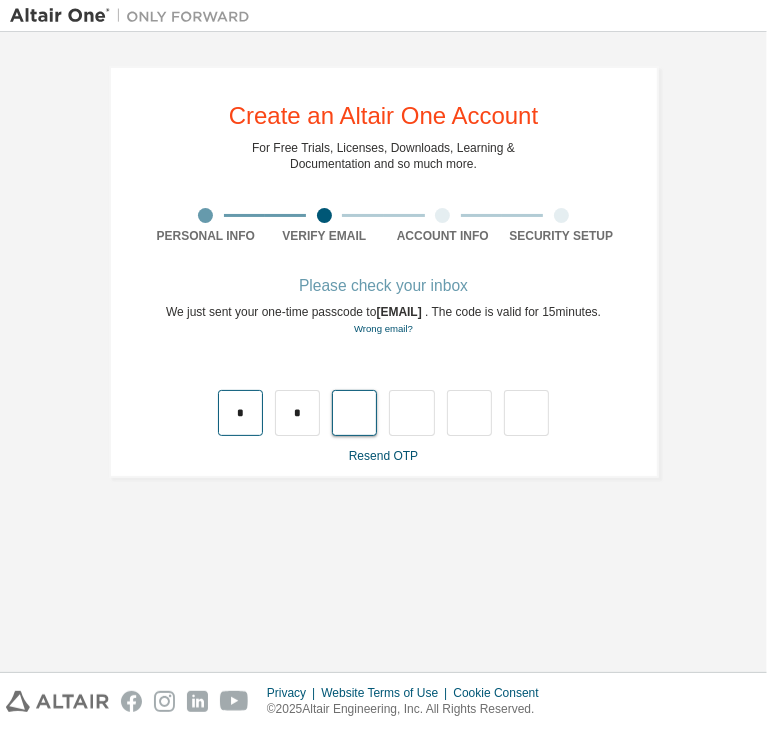 type on "*" 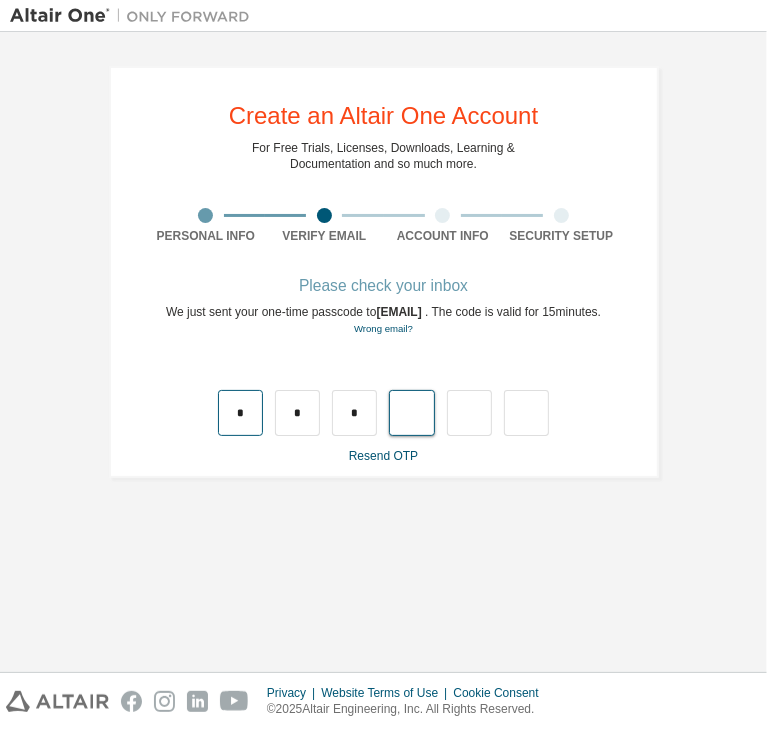type on "*" 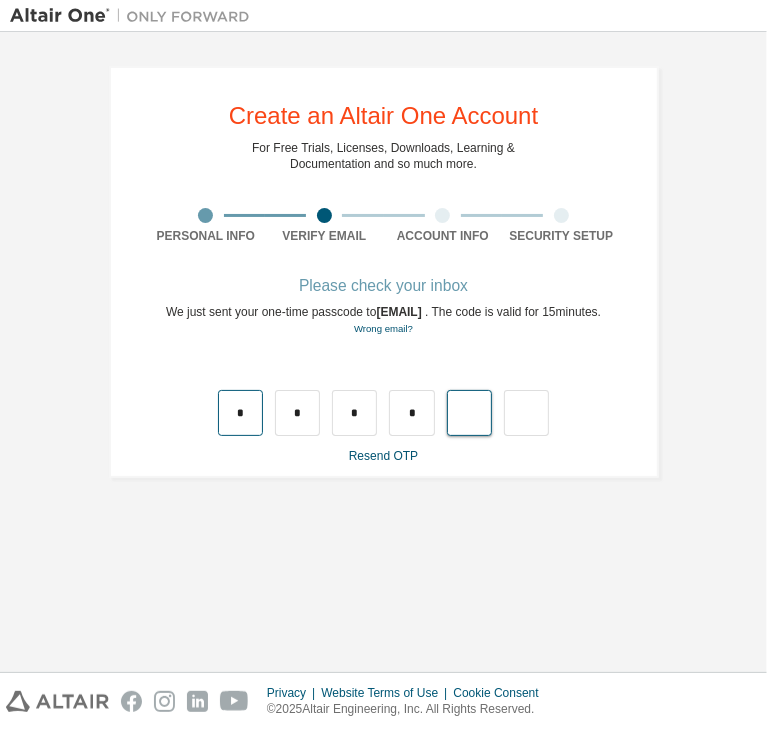 type on "*" 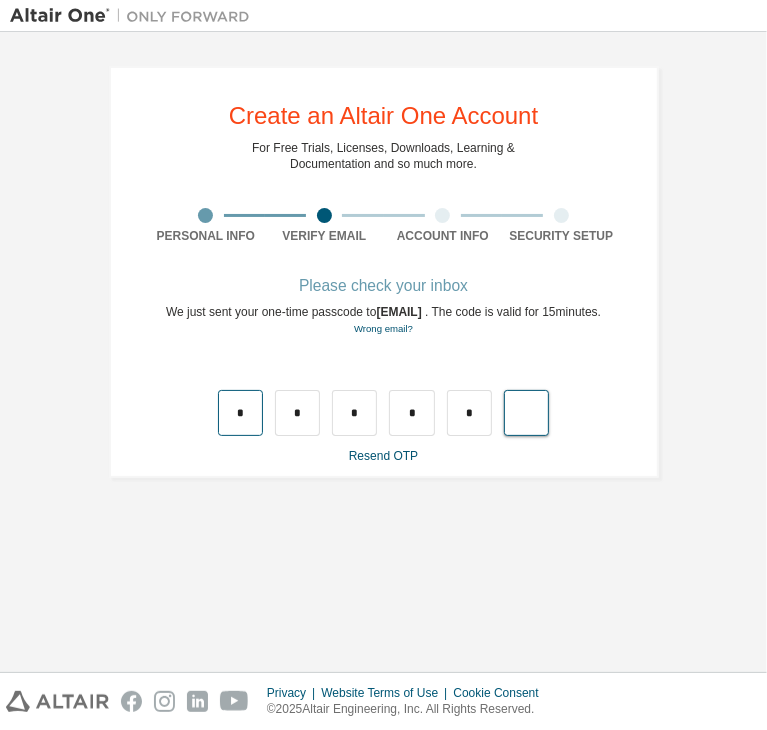 type on "*" 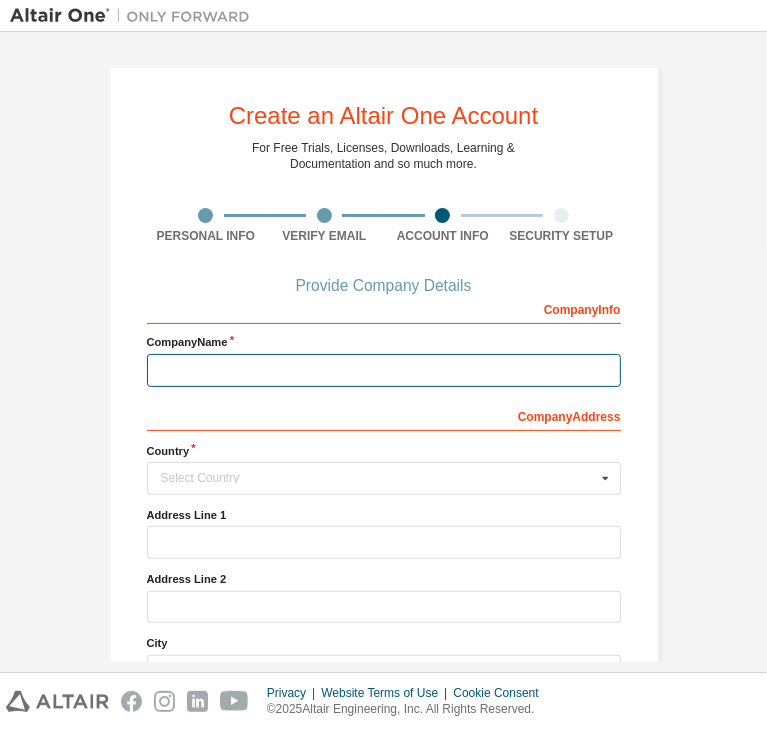 click at bounding box center (384, 370) 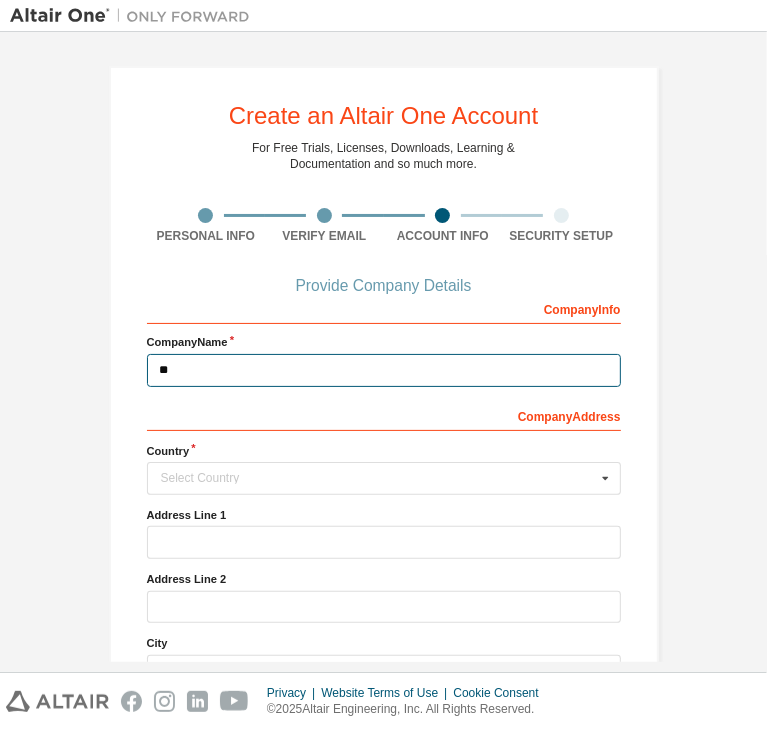 type on "*" 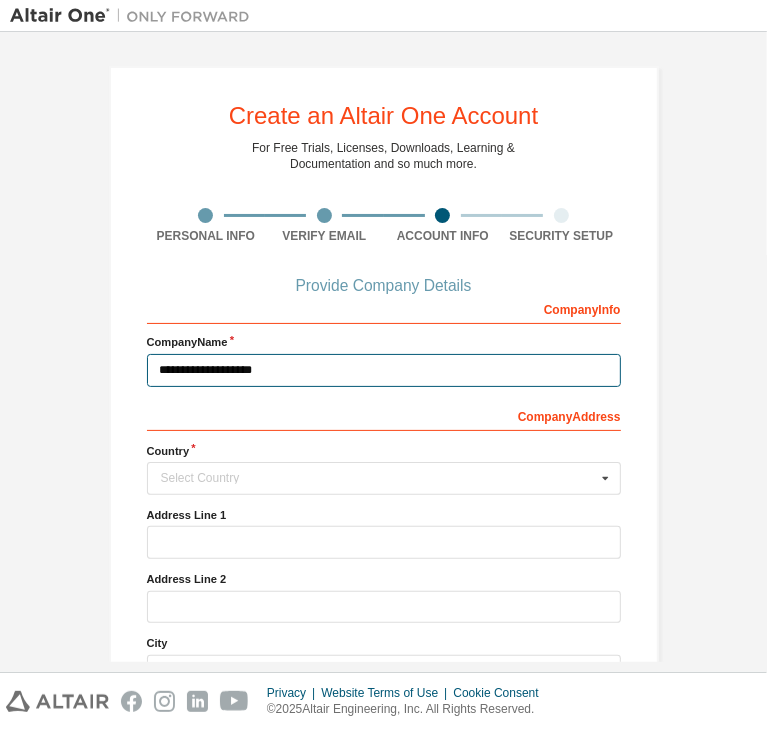 click on "**********" at bounding box center [384, 370] 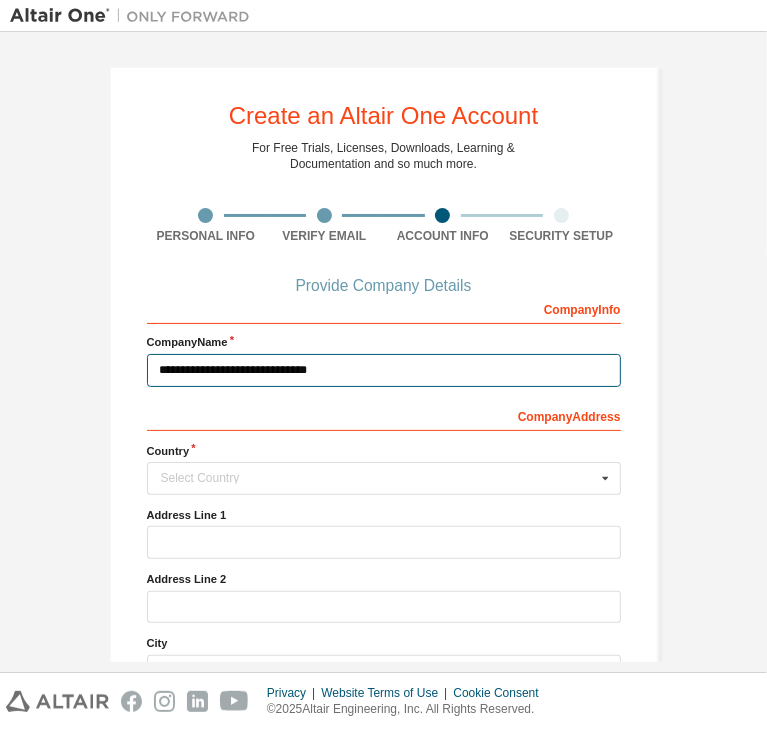 type on "**********" 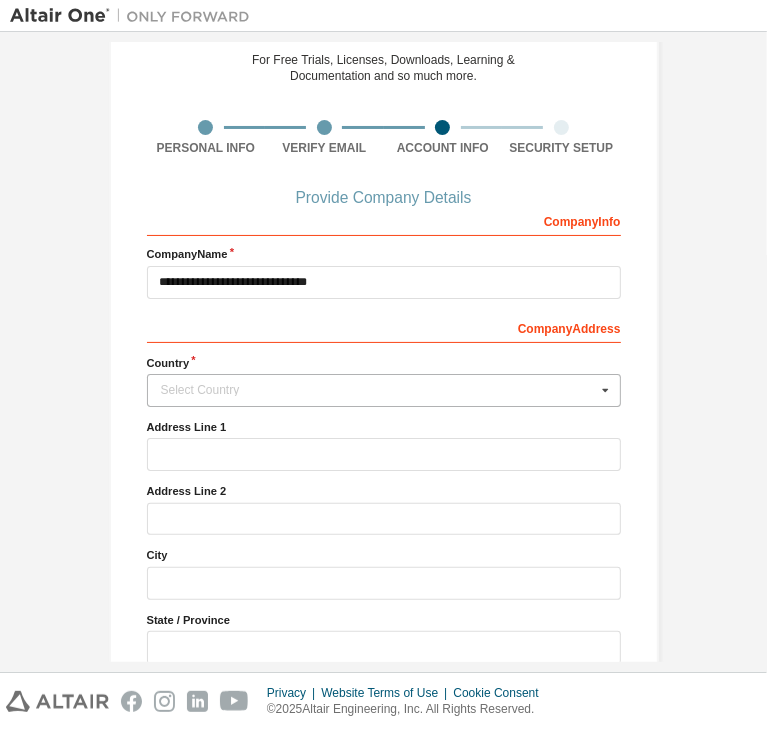 scroll, scrollTop: 94, scrollLeft: 0, axis: vertical 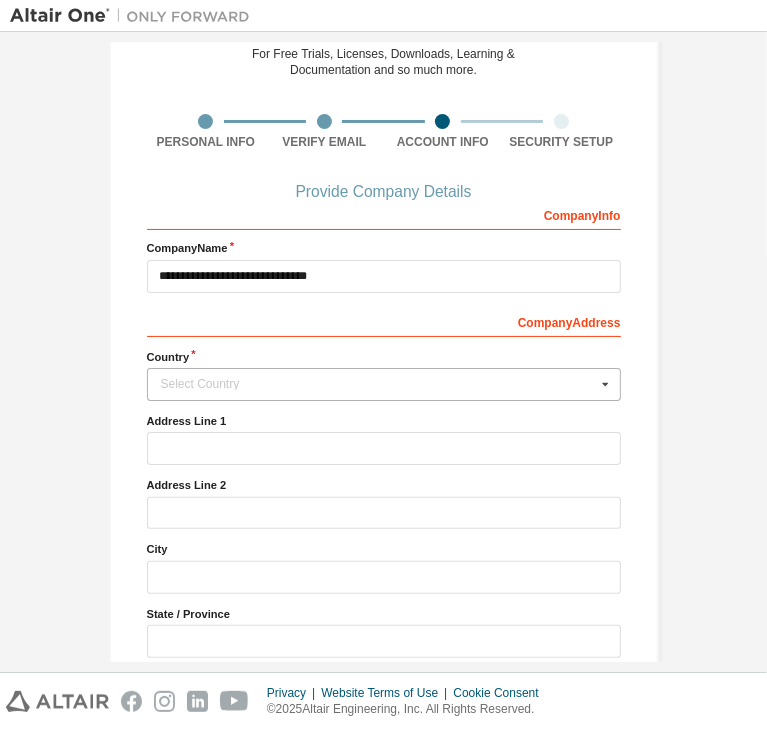 click on "Select Country" at bounding box center [378, 384] 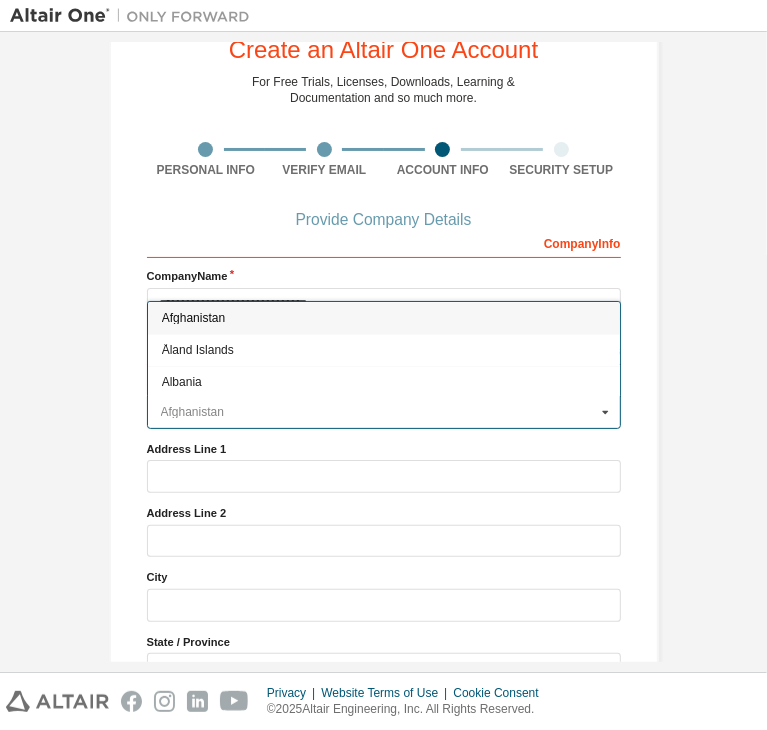 scroll, scrollTop: 0, scrollLeft: 0, axis: both 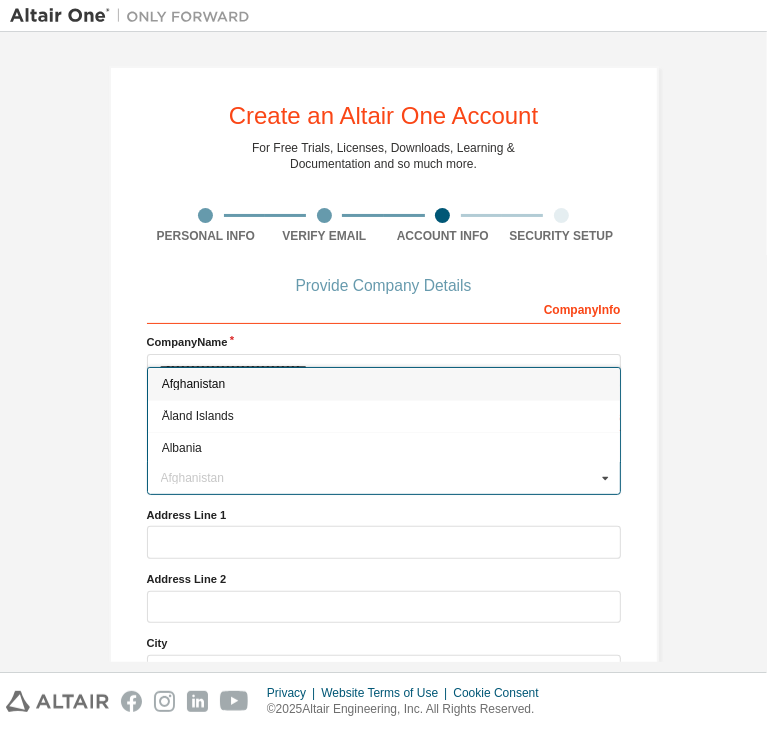 click at bounding box center (604, 478) 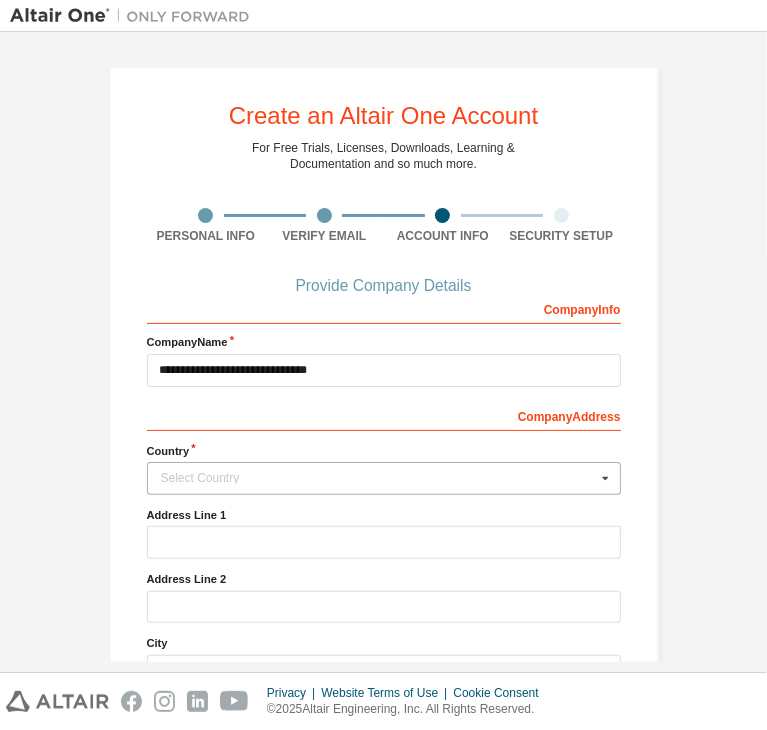click at bounding box center (604, 478) 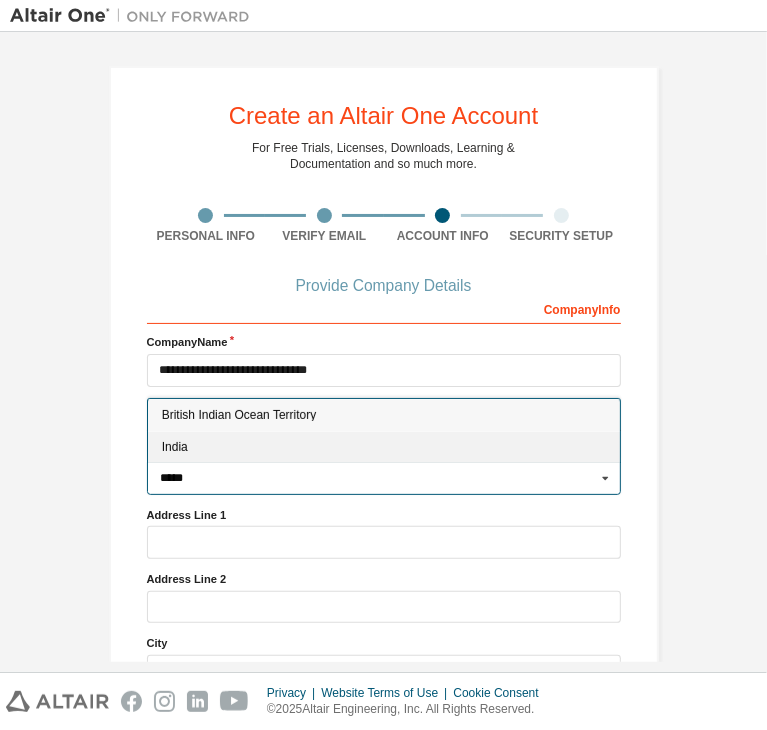 type on "*****" 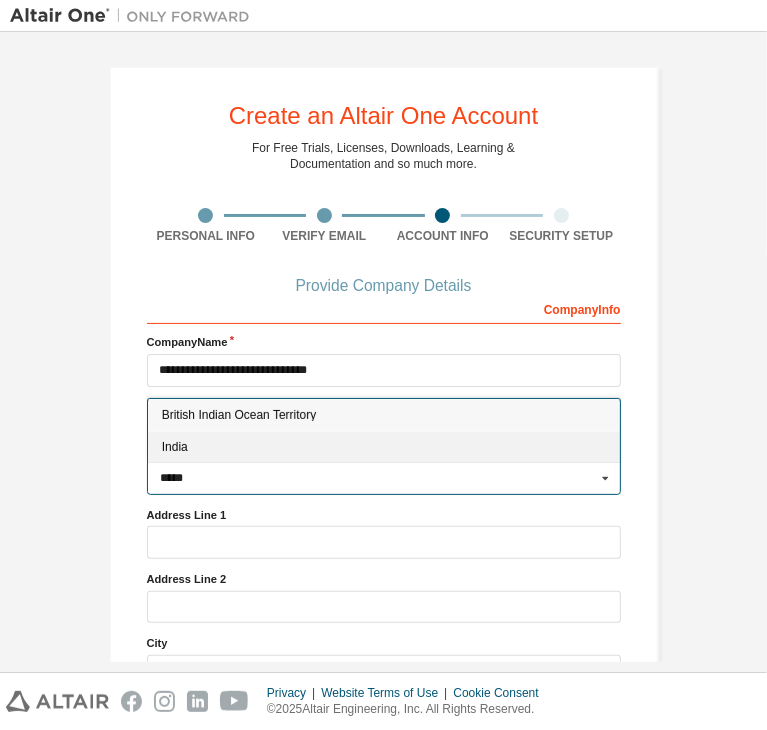 click on "India" at bounding box center (383, 448) 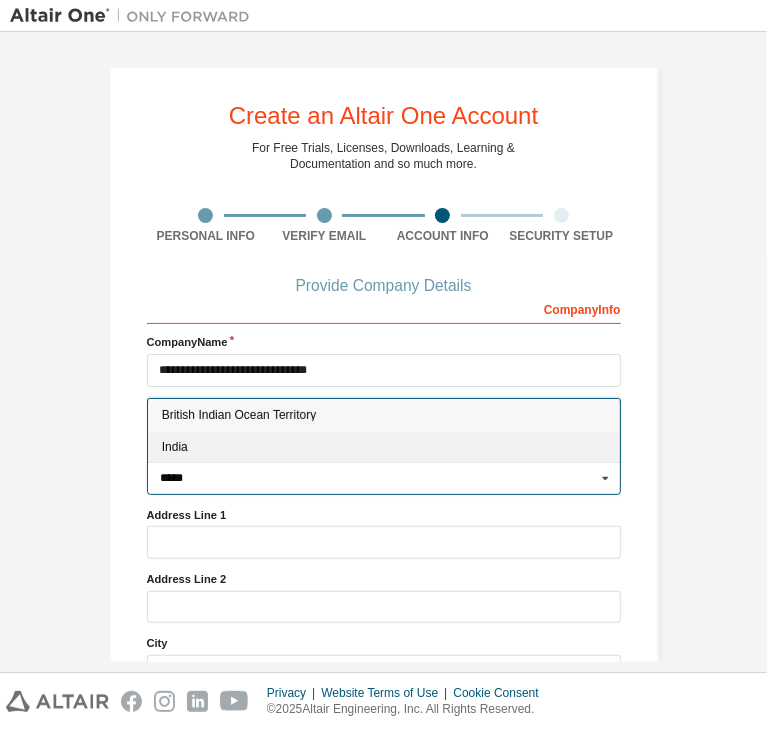 type on "***" 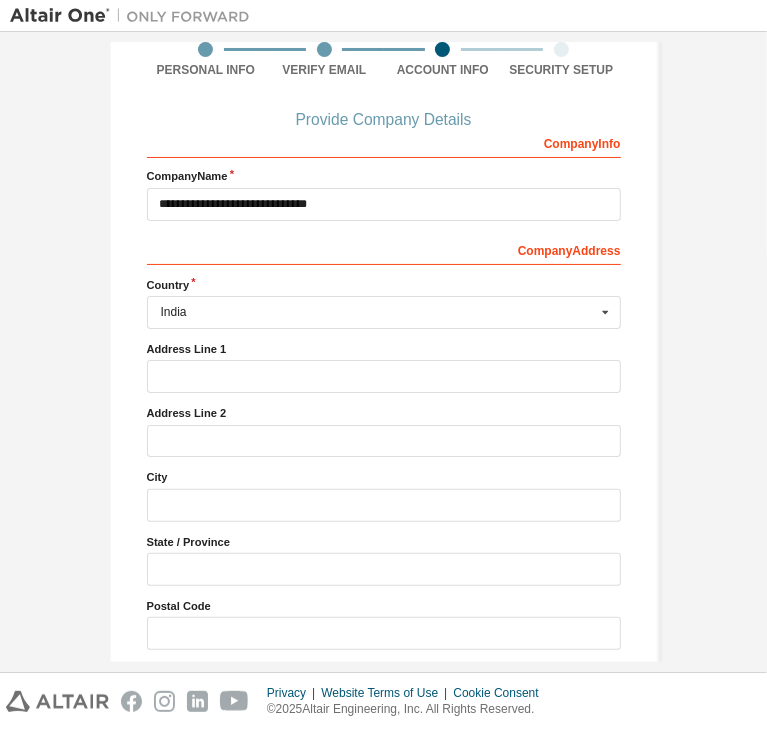 scroll, scrollTop: 180, scrollLeft: 0, axis: vertical 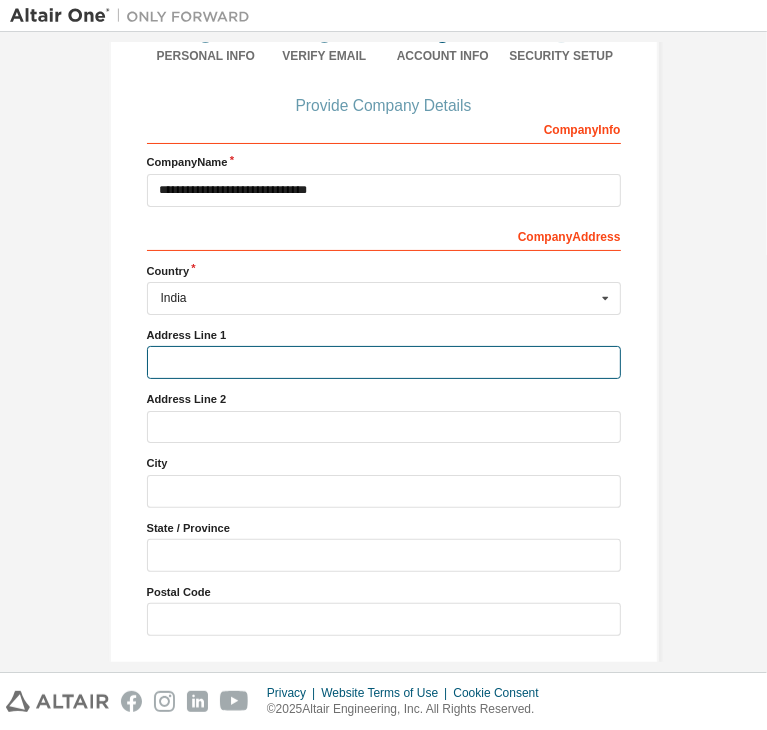 click at bounding box center [384, 362] 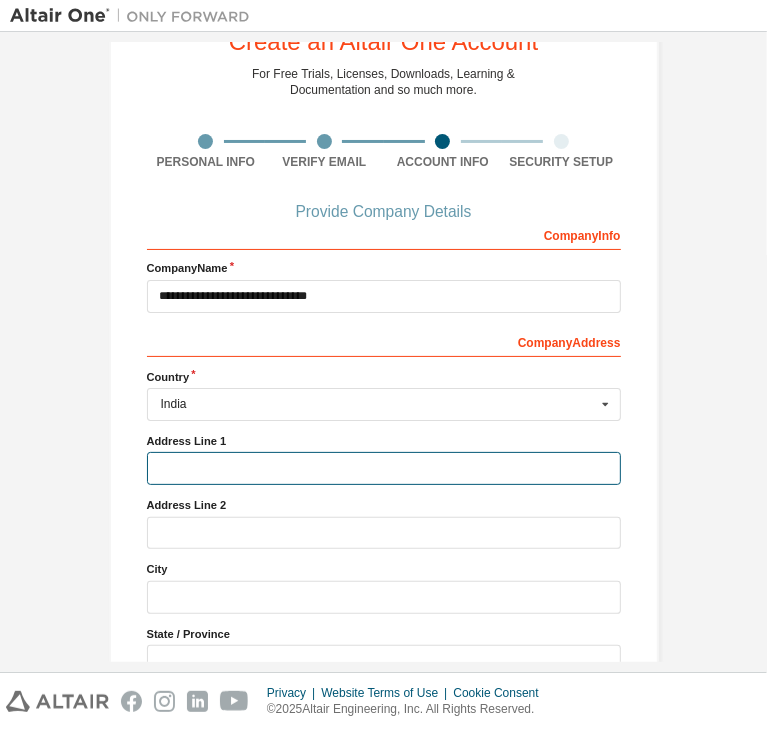 scroll, scrollTop: 74, scrollLeft: 0, axis: vertical 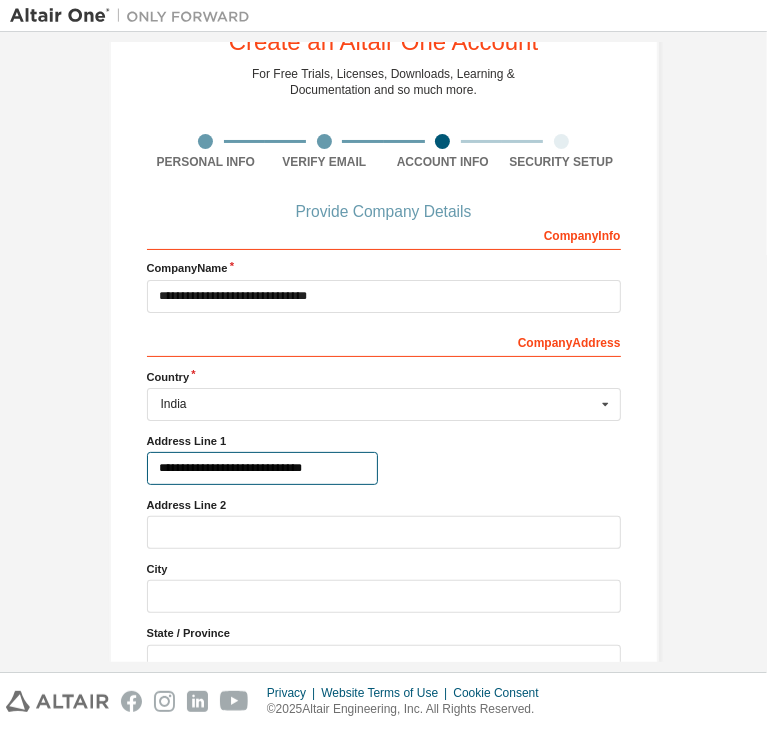 type on "**********" 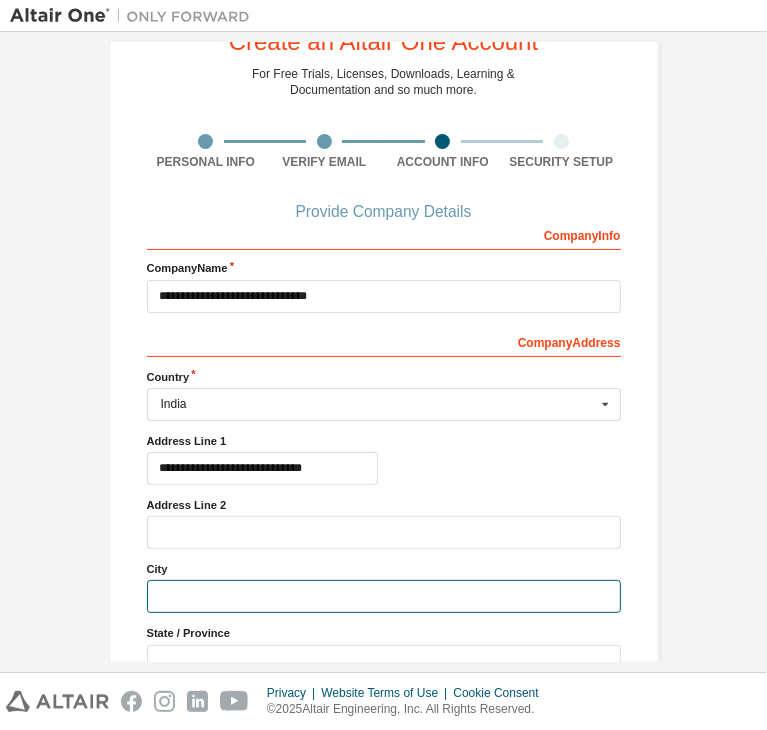 scroll, scrollTop: 0, scrollLeft: 0, axis: both 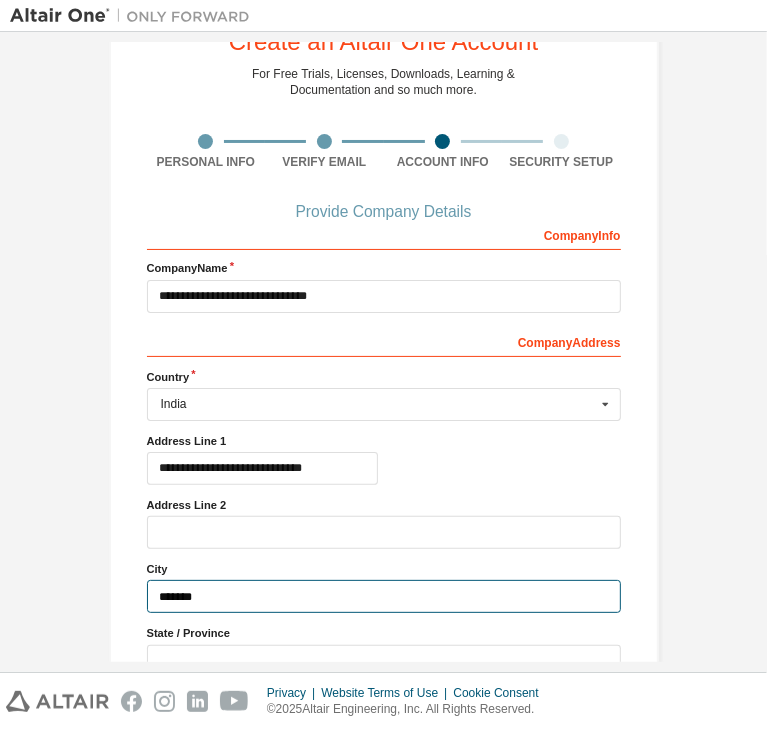 type on "*******" 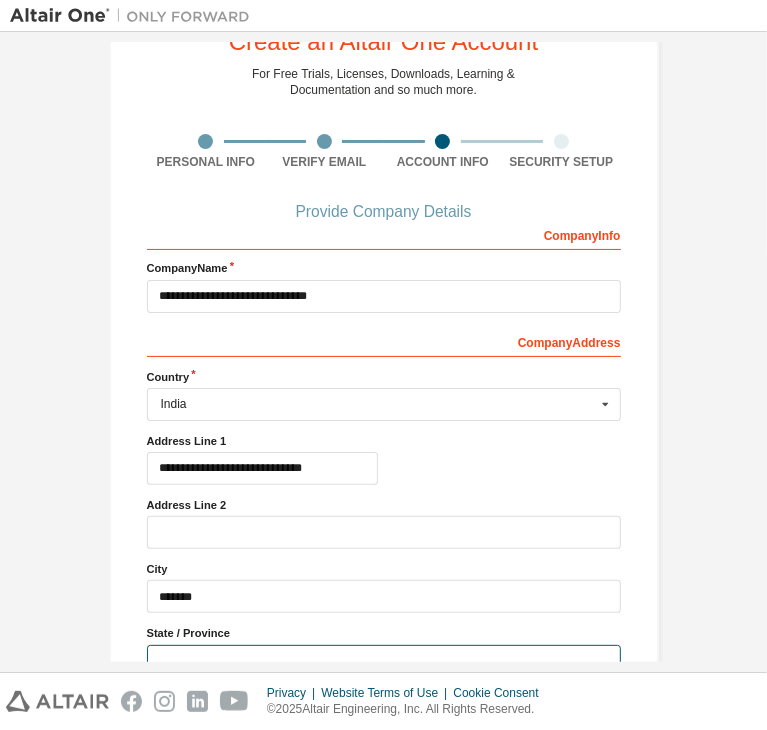 click at bounding box center (384, 661) 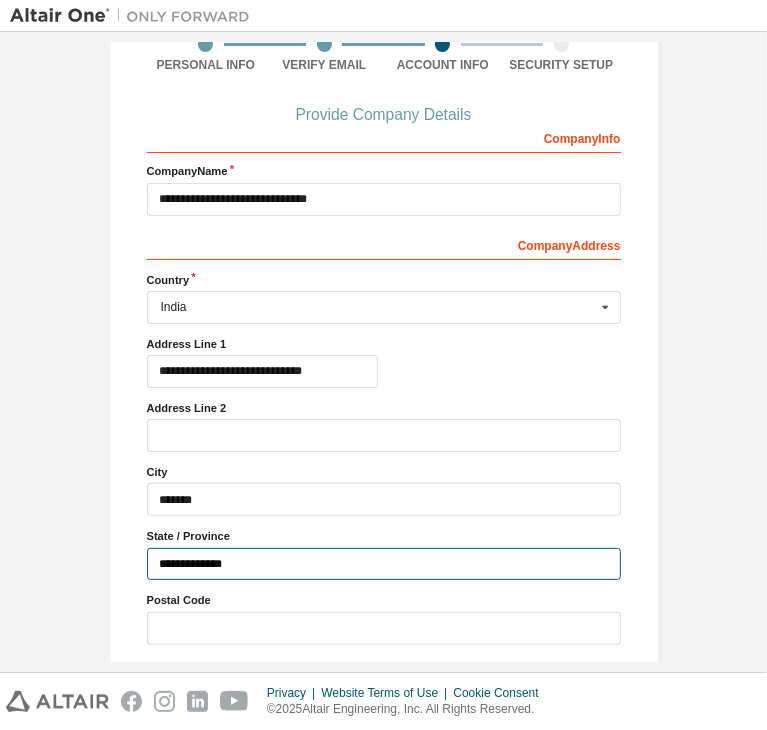 scroll, scrollTop: 180, scrollLeft: 0, axis: vertical 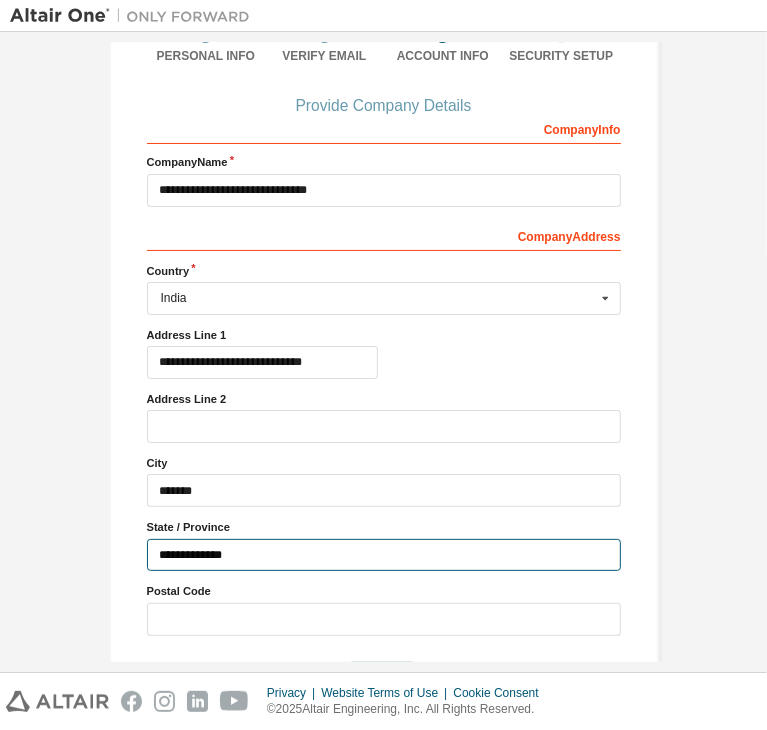 type on "**********" 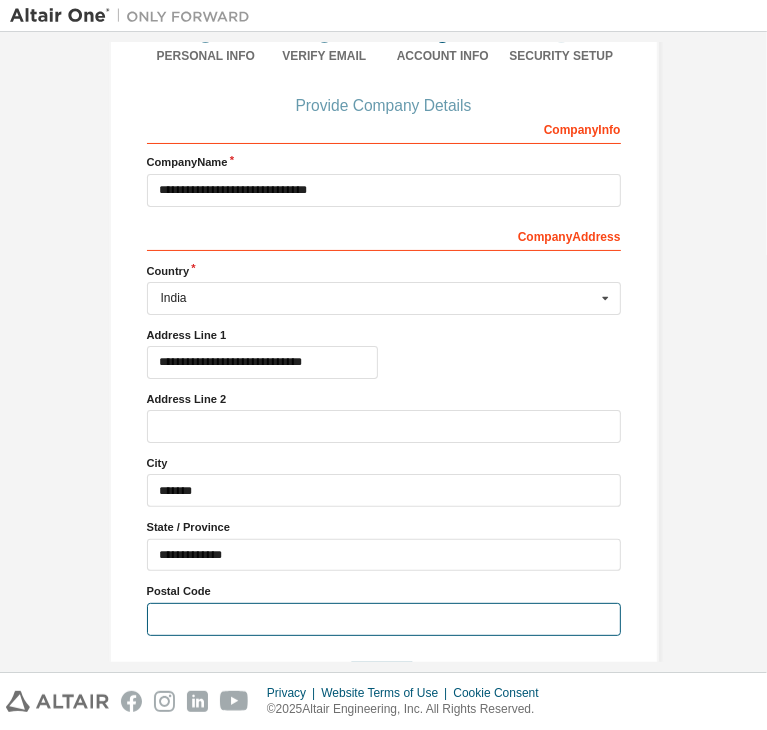 click at bounding box center [384, 619] 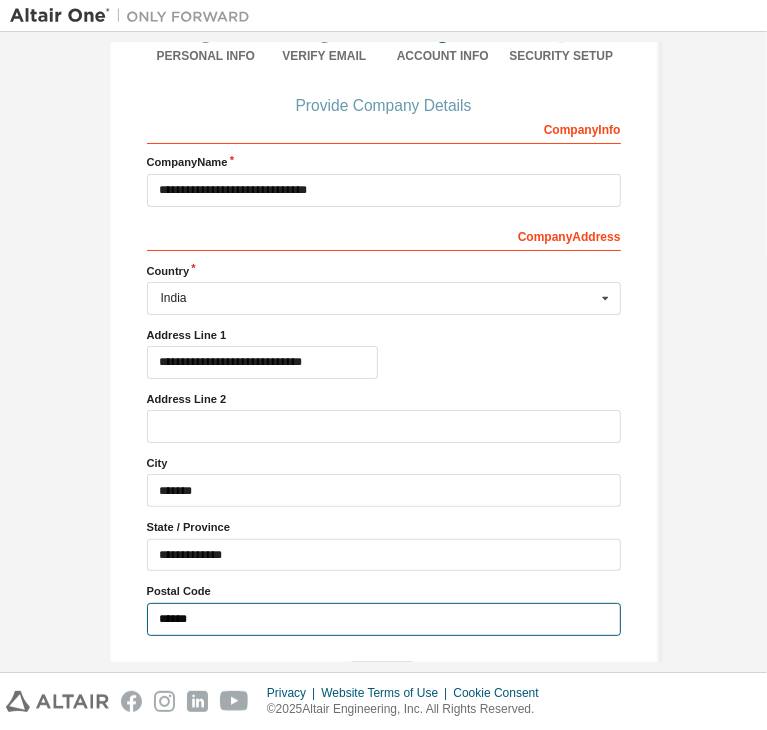 type on "******" 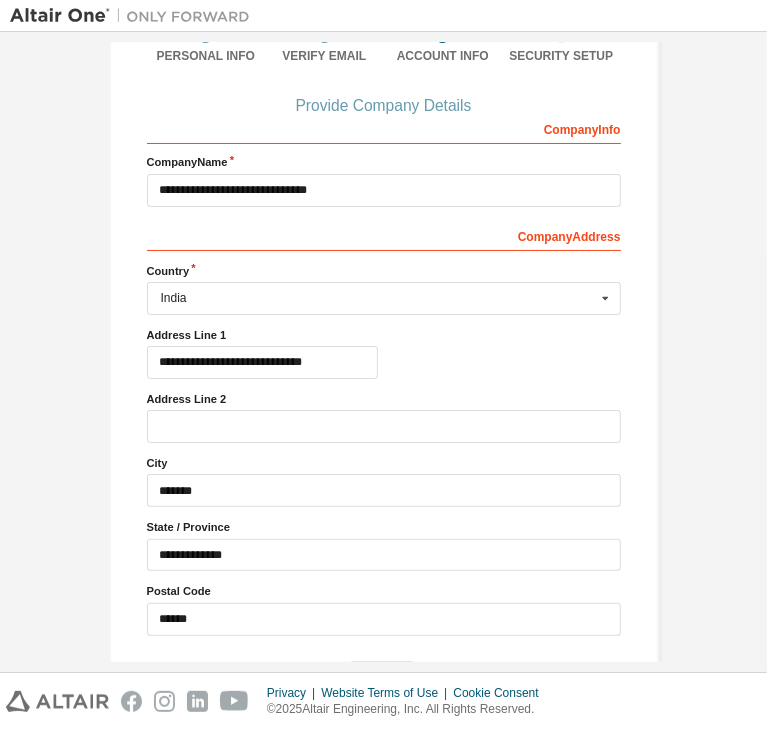 click on "Next" at bounding box center [382, 677] 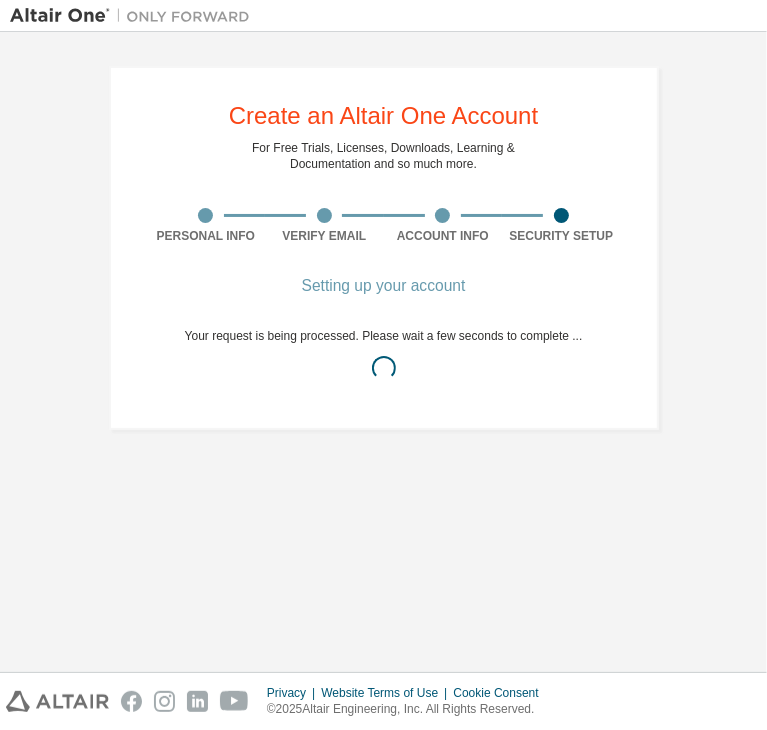 scroll, scrollTop: 0, scrollLeft: 0, axis: both 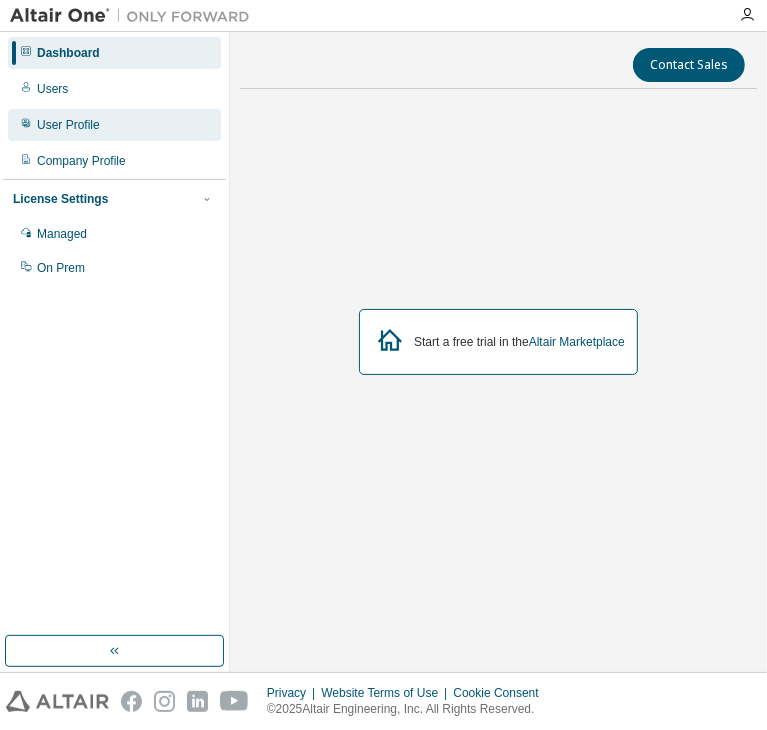 click on "User Profile" at bounding box center [114, 125] 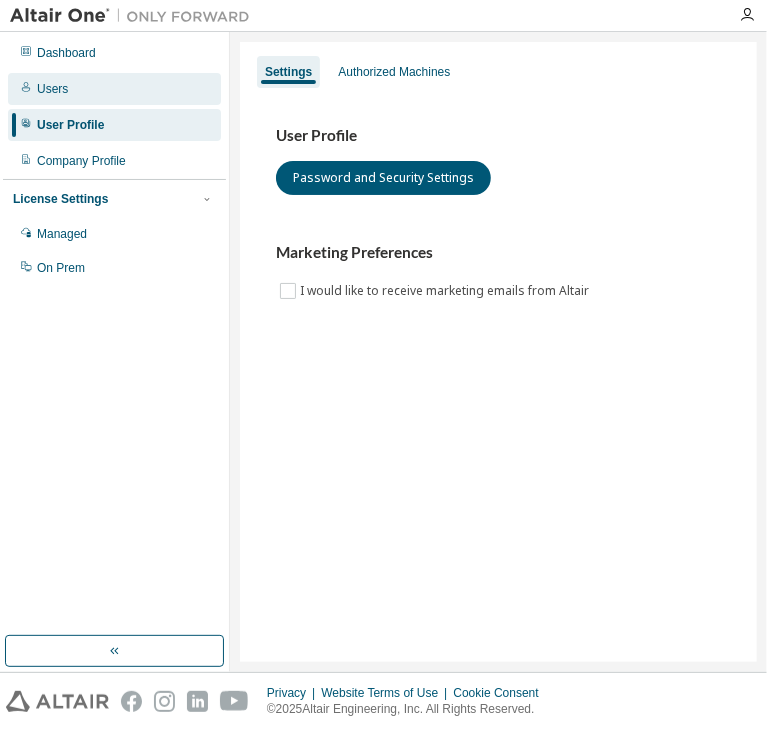 click on "Users" at bounding box center [114, 89] 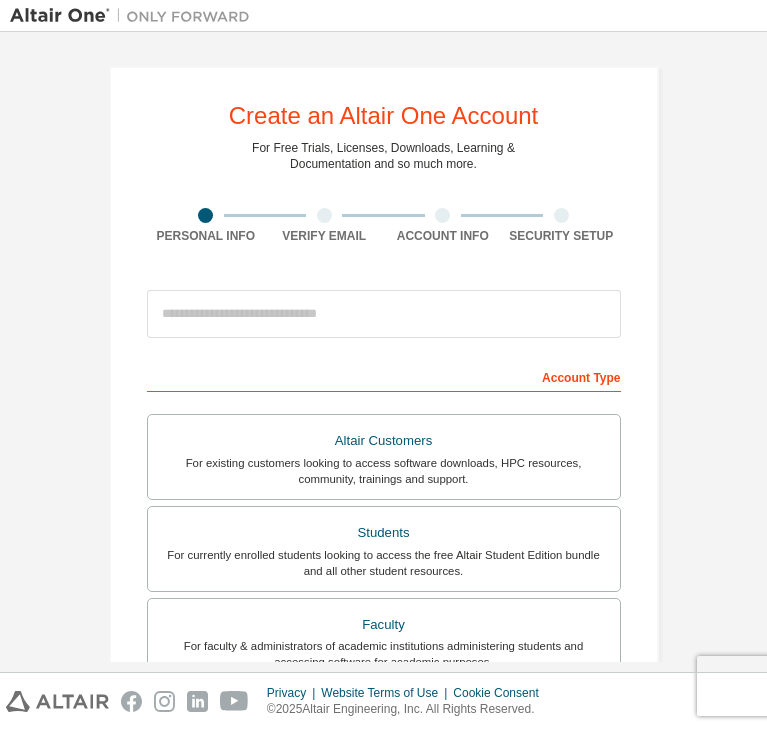 scroll, scrollTop: 0, scrollLeft: 0, axis: both 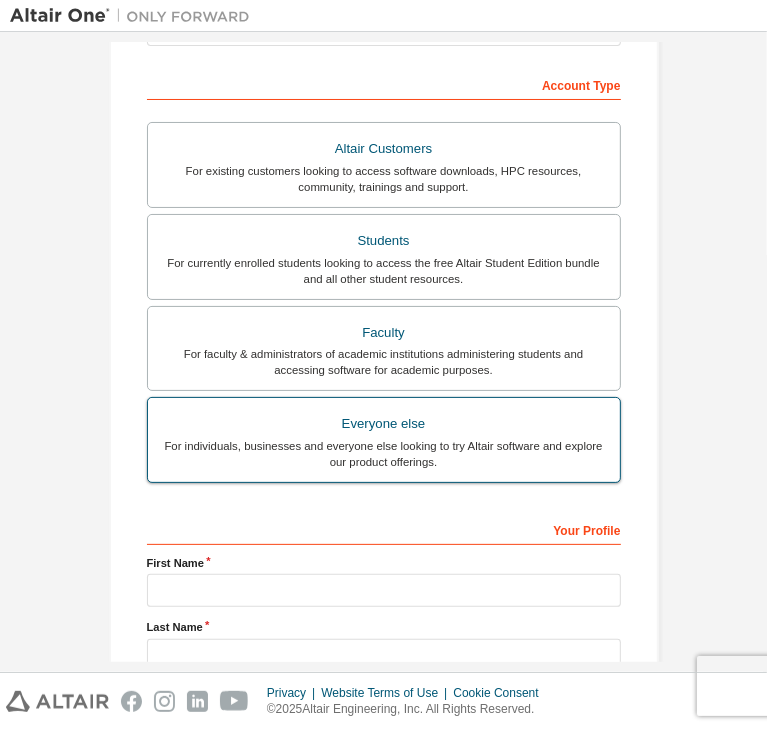 click on "Everyone else" at bounding box center (384, 424) 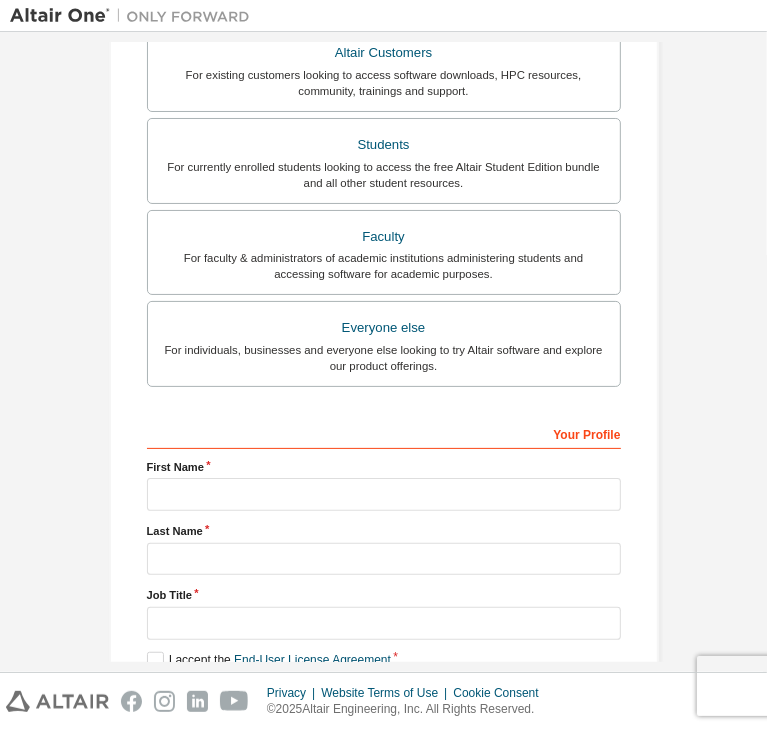 scroll, scrollTop: 435, scrollLeft: 0, axis: vertical 